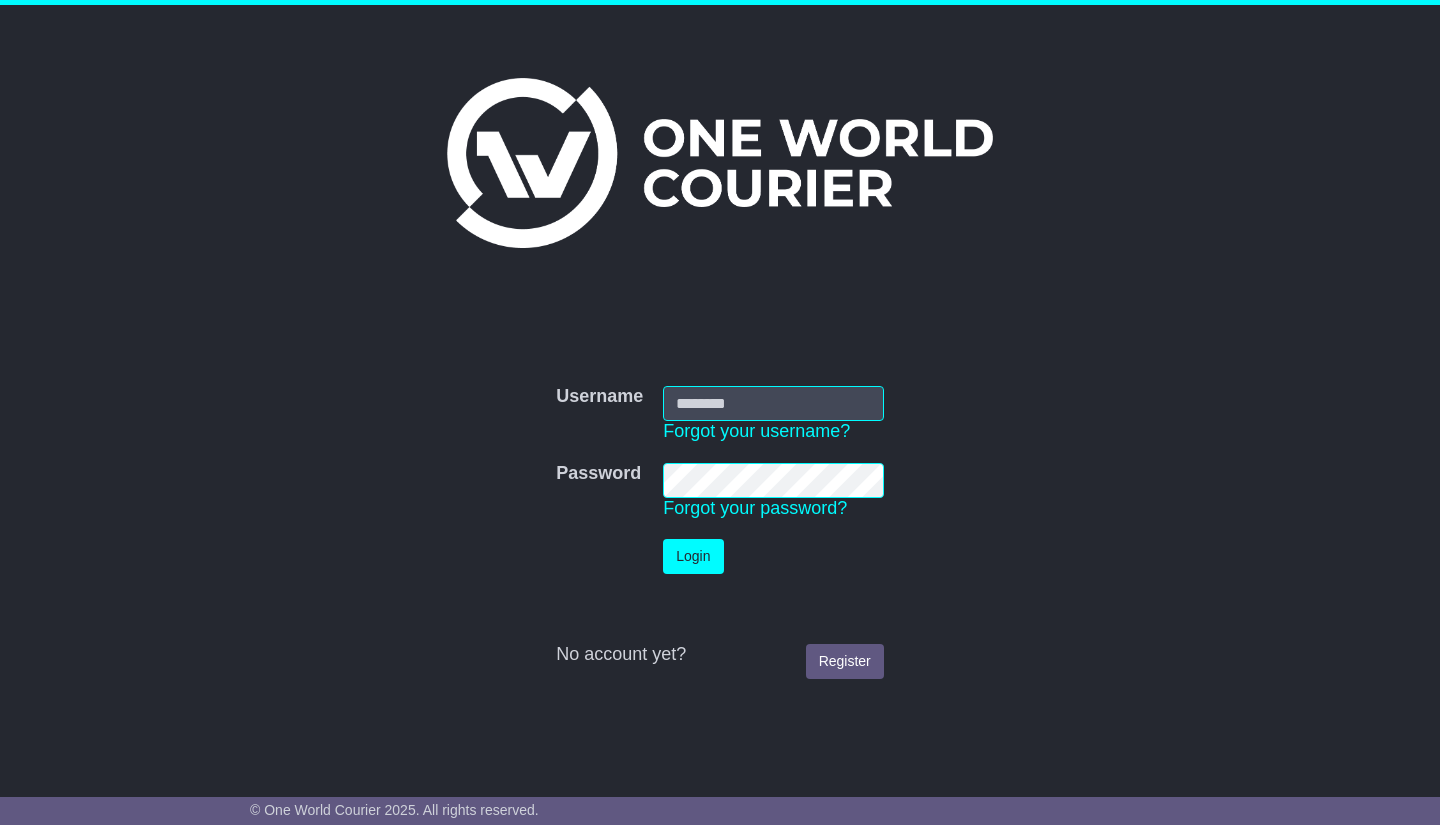 scroll, scrollTop: 0, scrollLeft: 0, axis: both 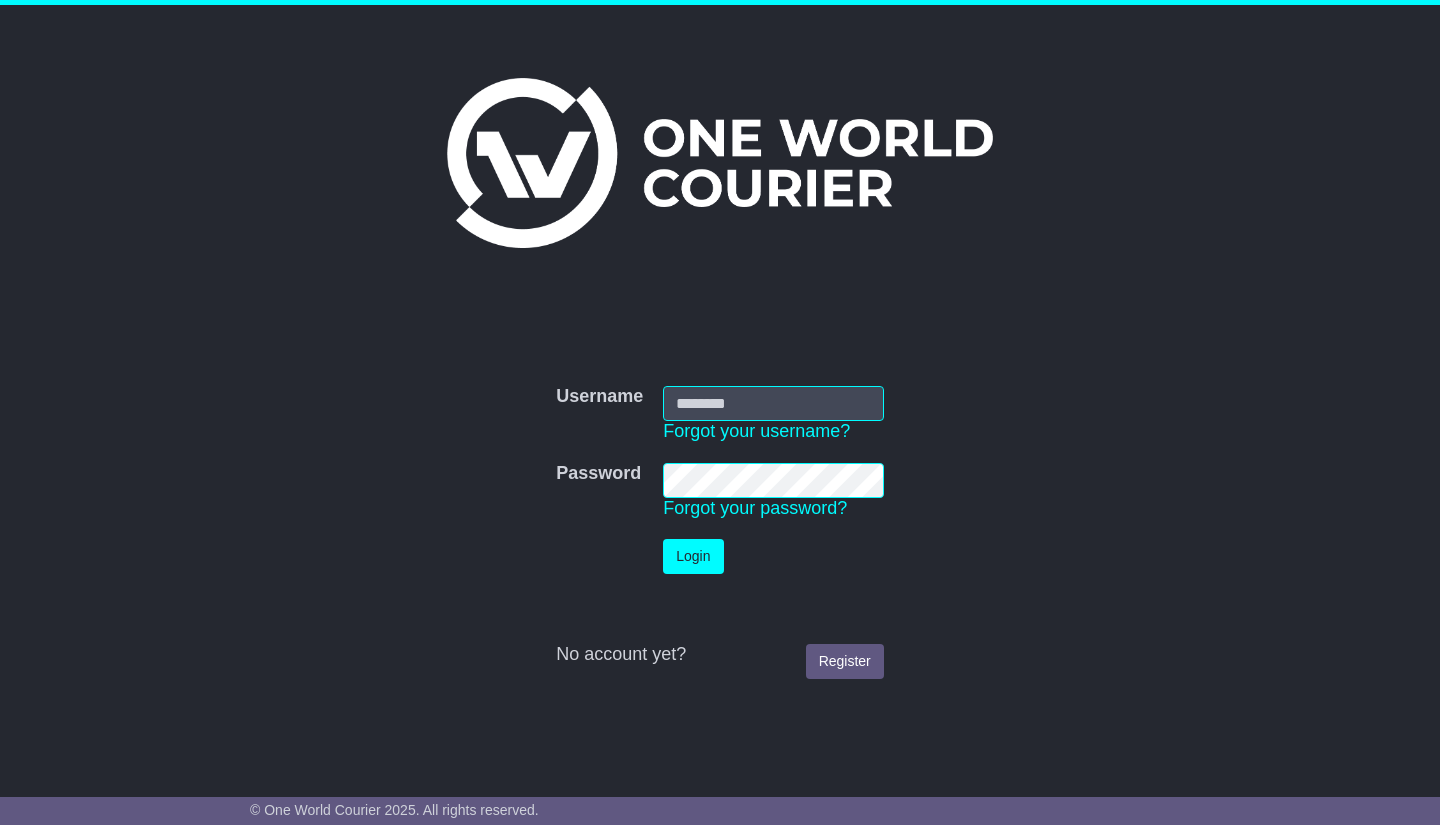 type on "**********" 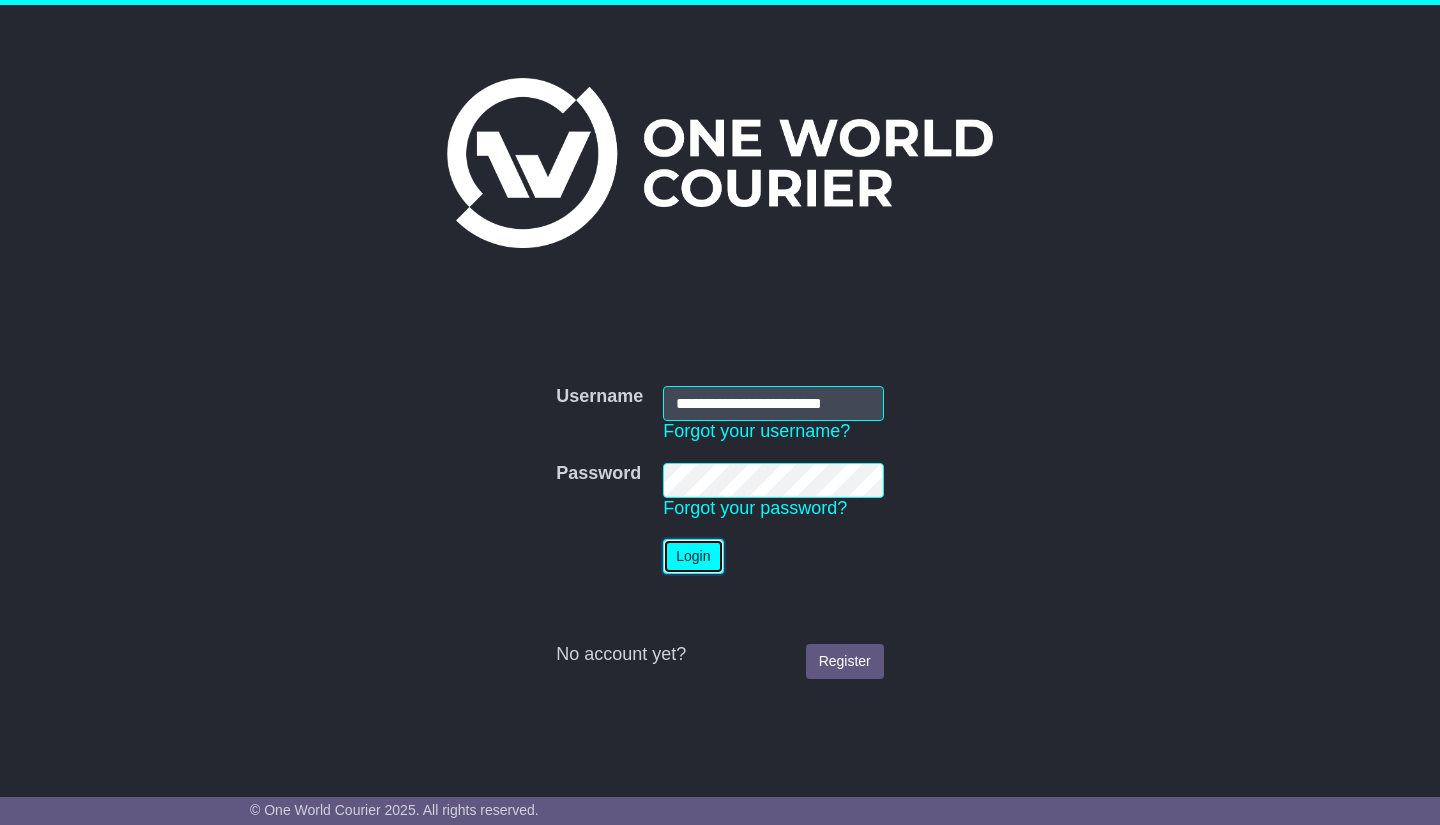 click on "Login" at bounding box center (693, 556) 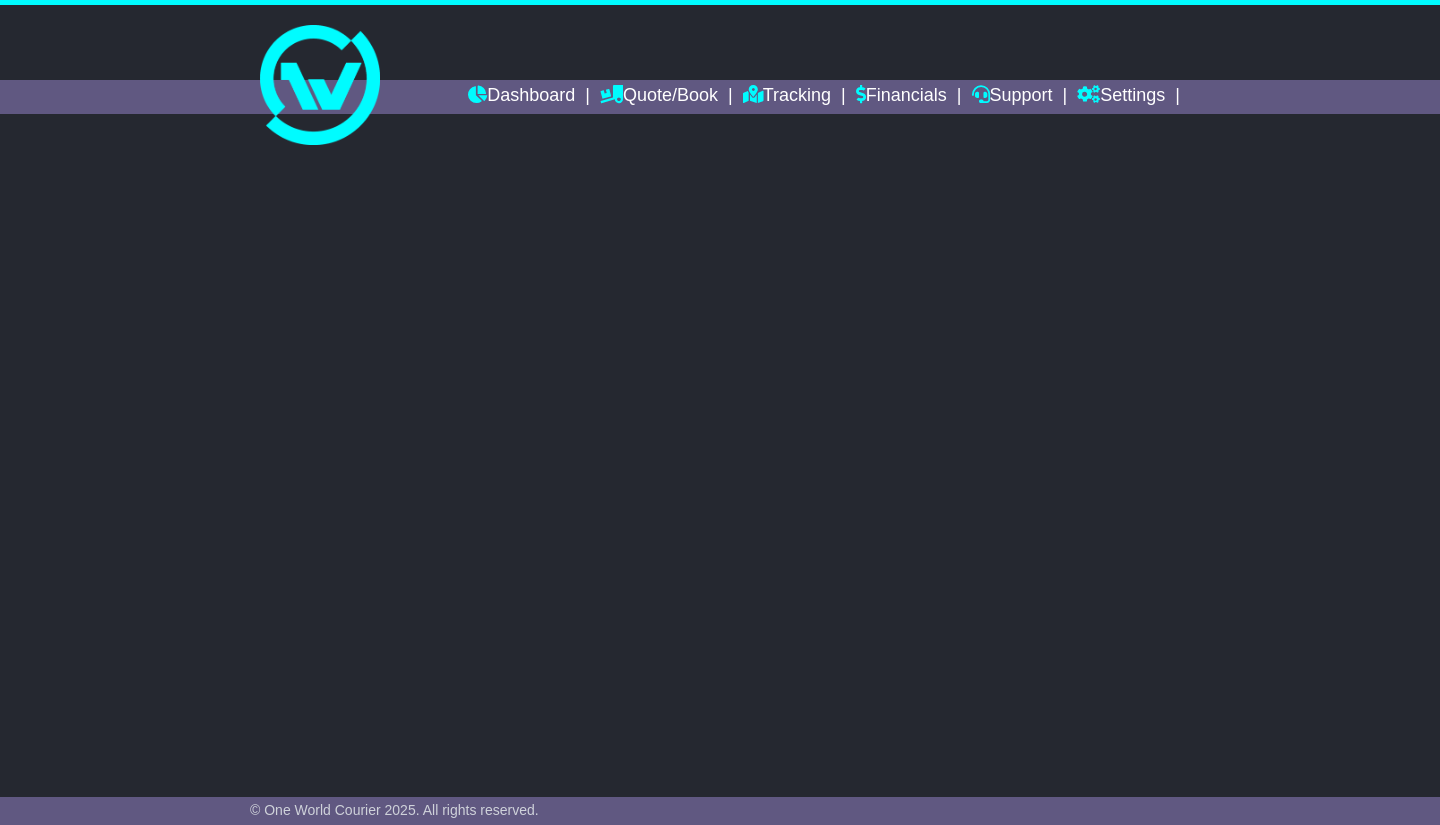 scroll, scrollTop: 0, scrollLeft: 0, axis: both 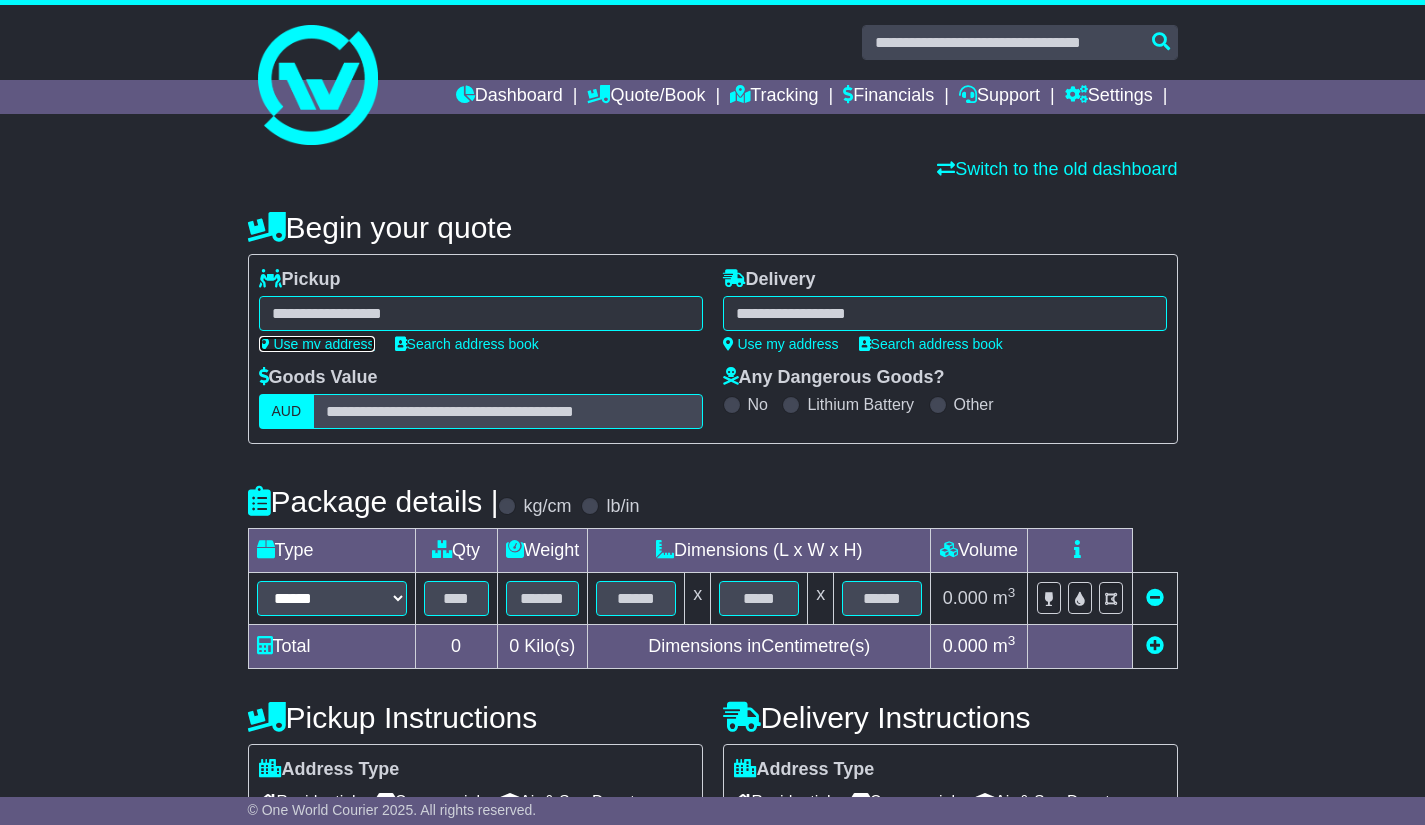 click on "Use my address" at bounding box center (317, 344) 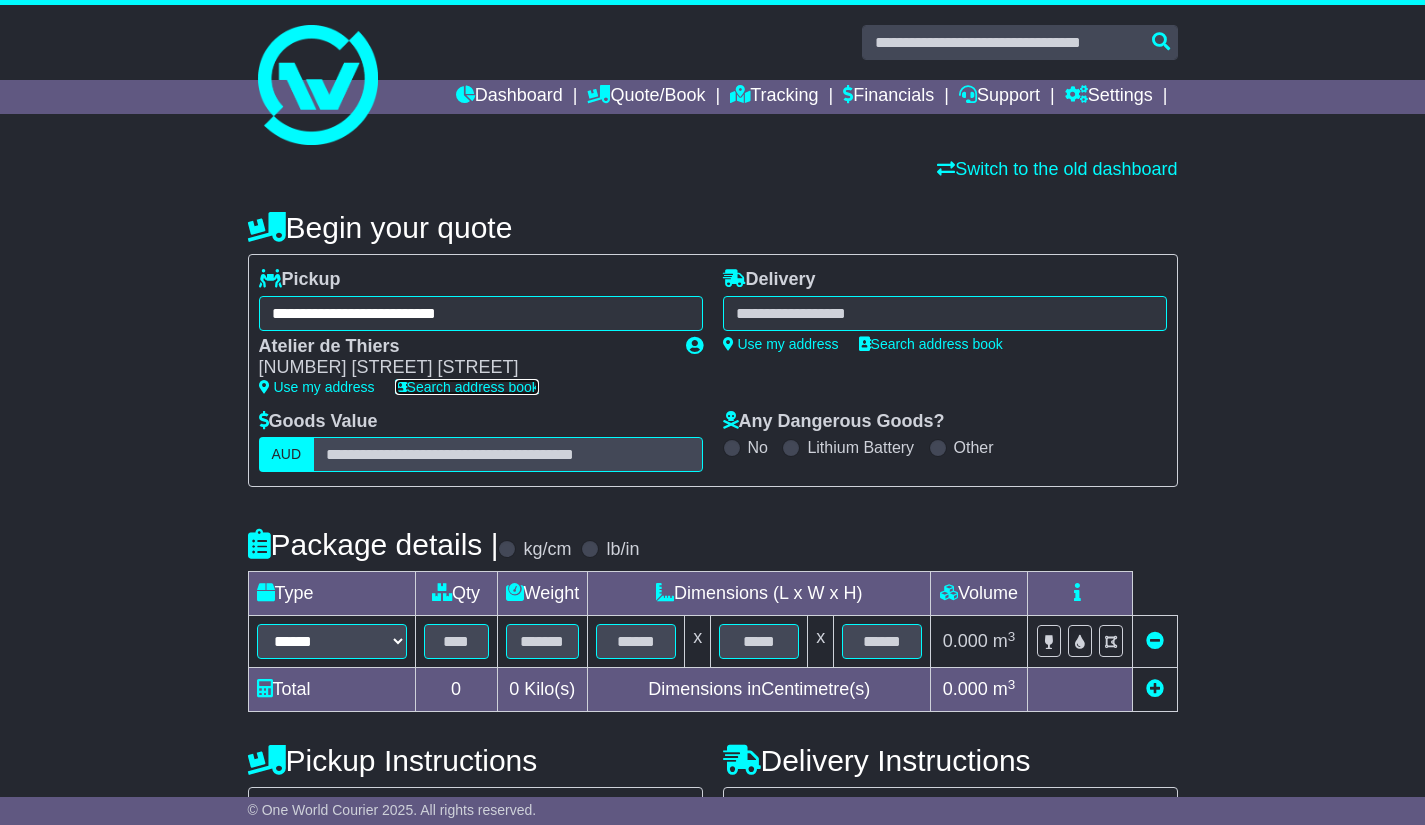 click on "Search address book" at bounding box center [467, 387] 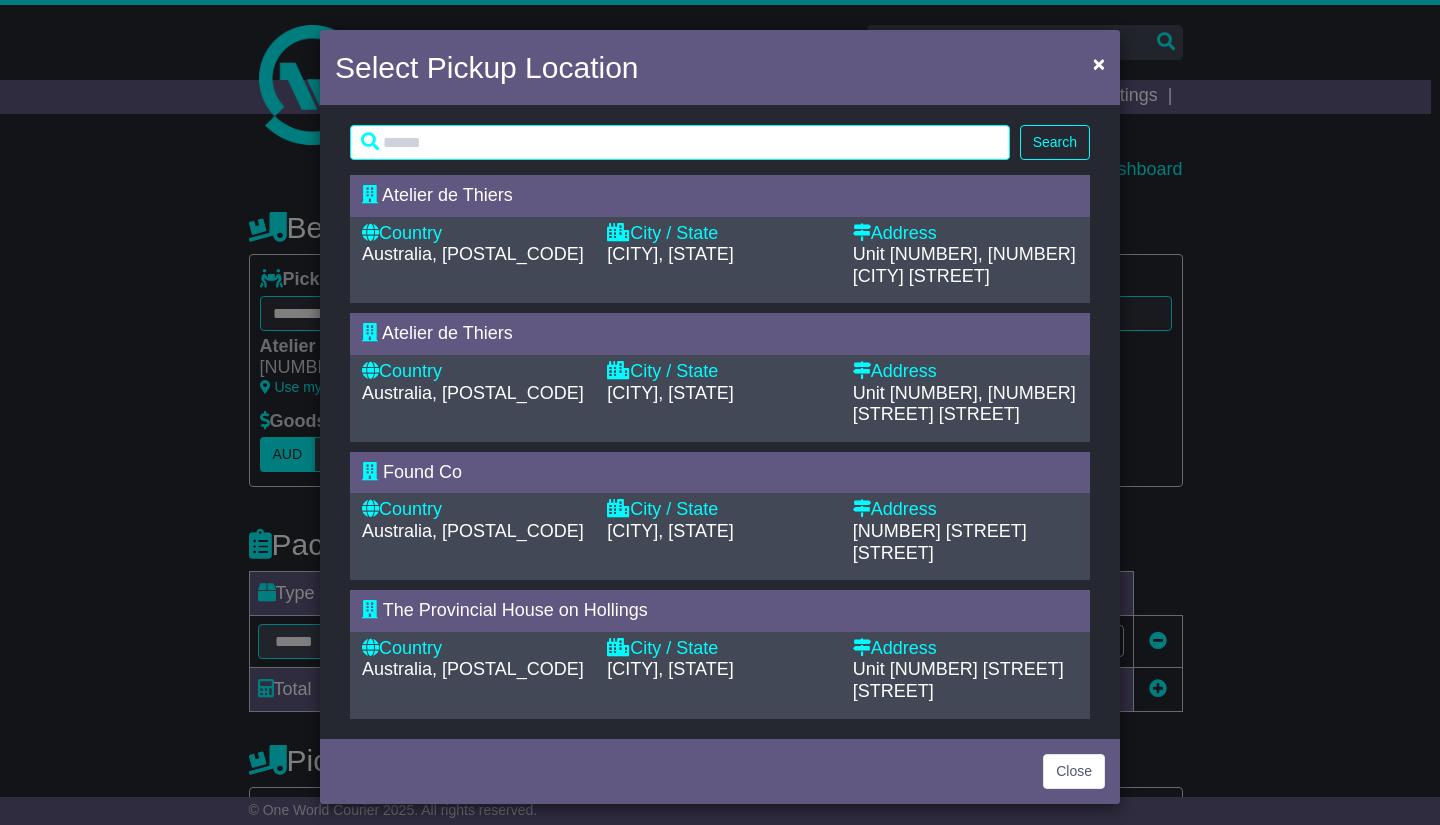 click on "[CITY], [STATE]" at bounding box center [670, 393] 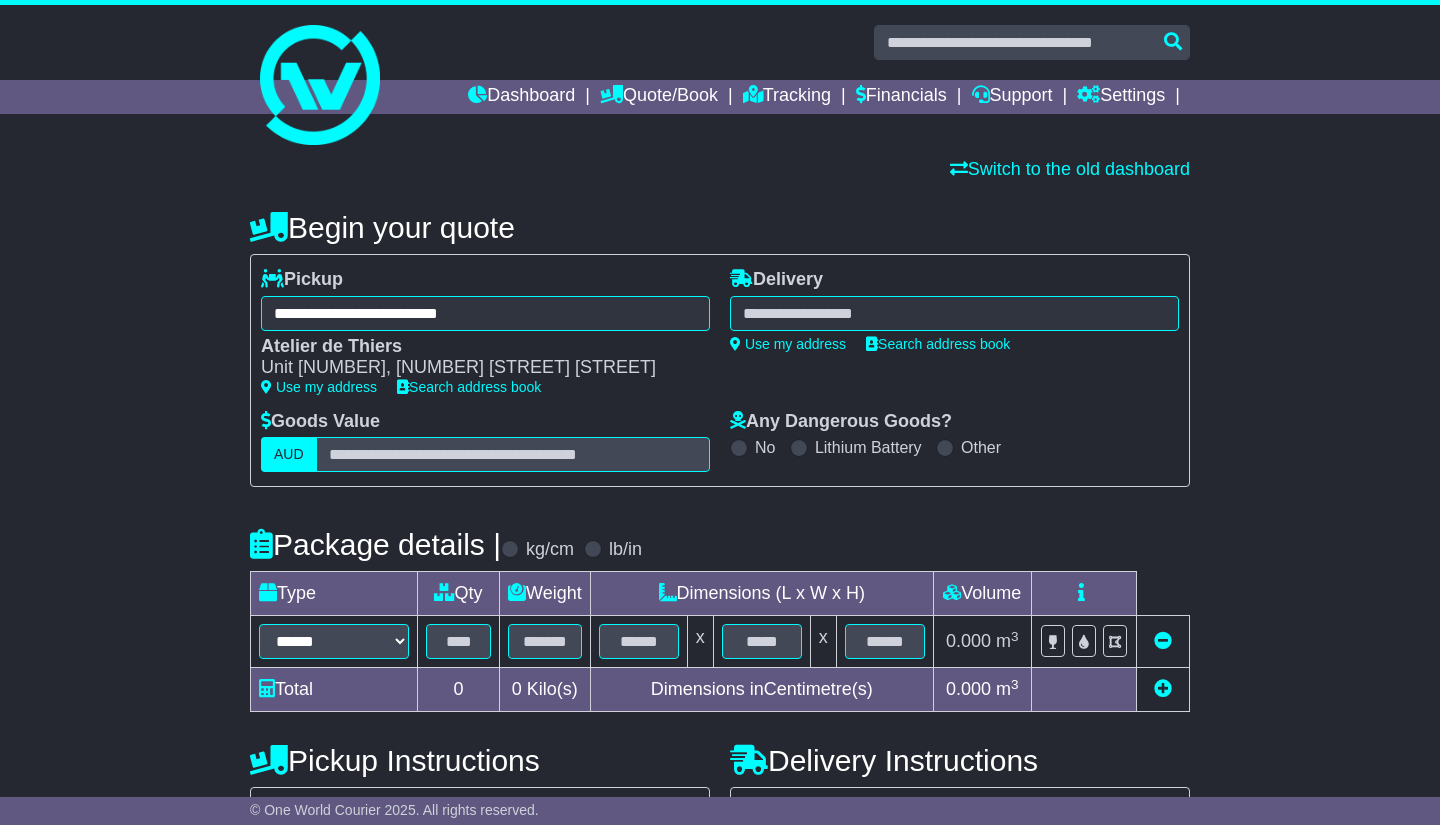 type on "**********" 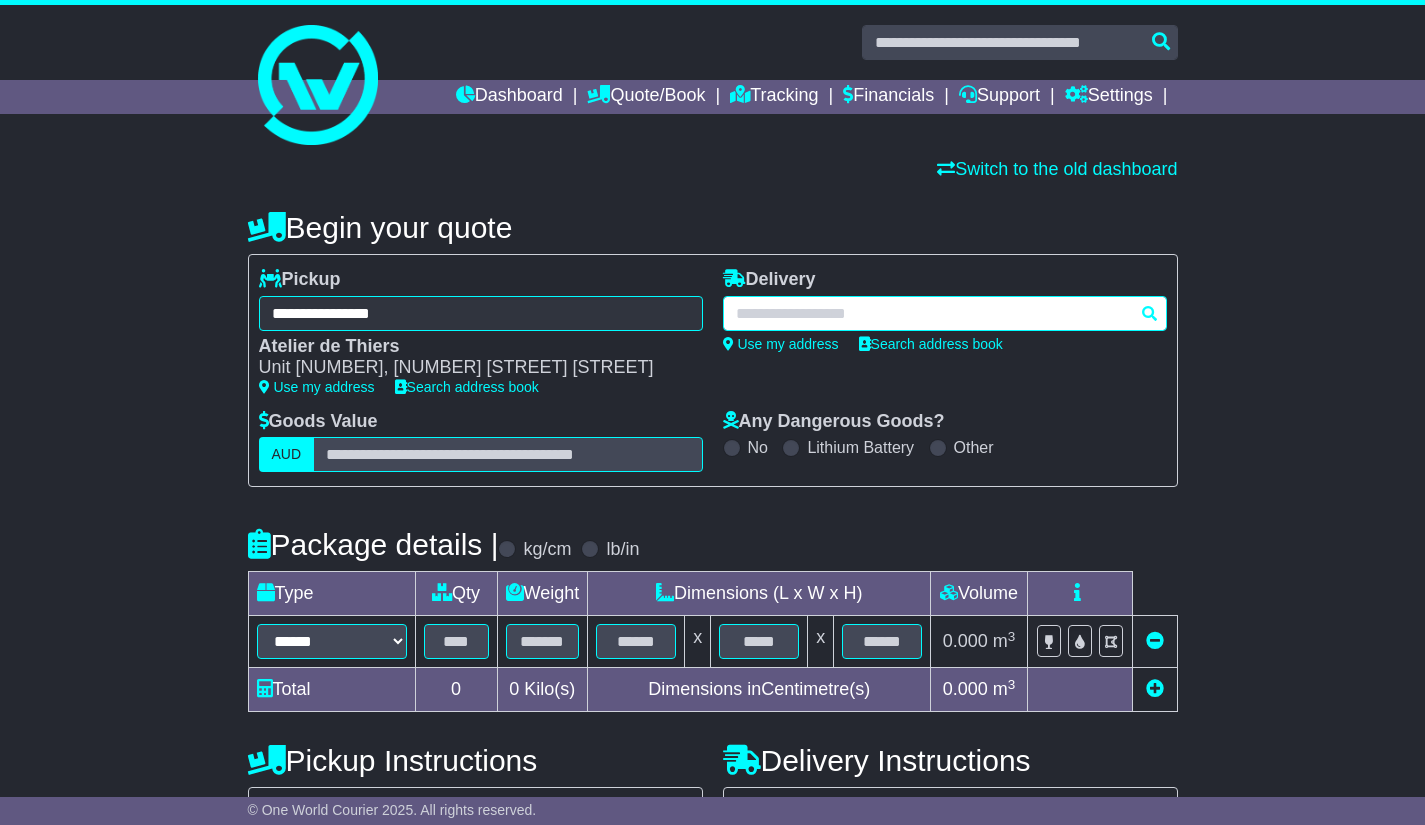 click at bounding box center [945, 313] 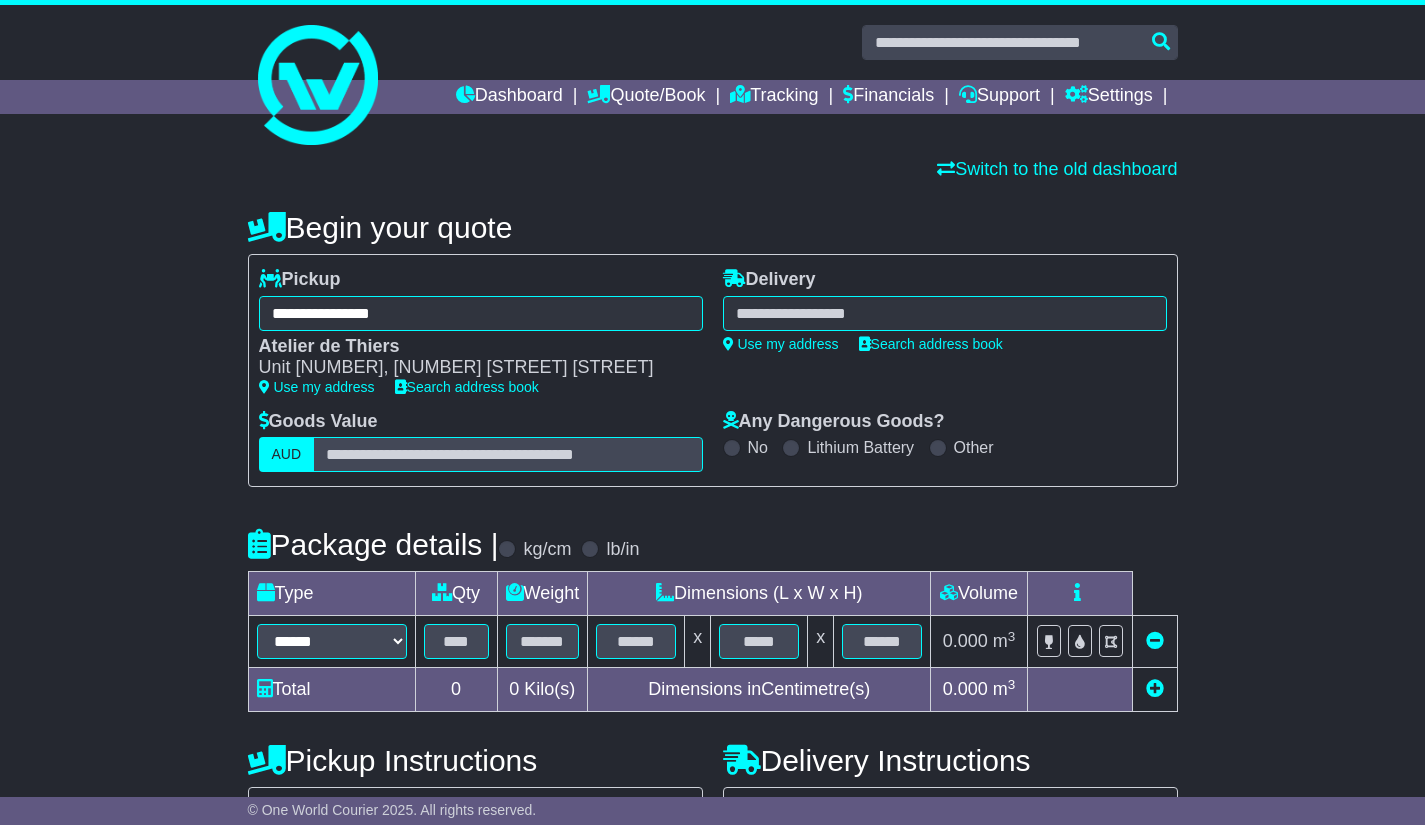 click at bounding box center [945, 313] 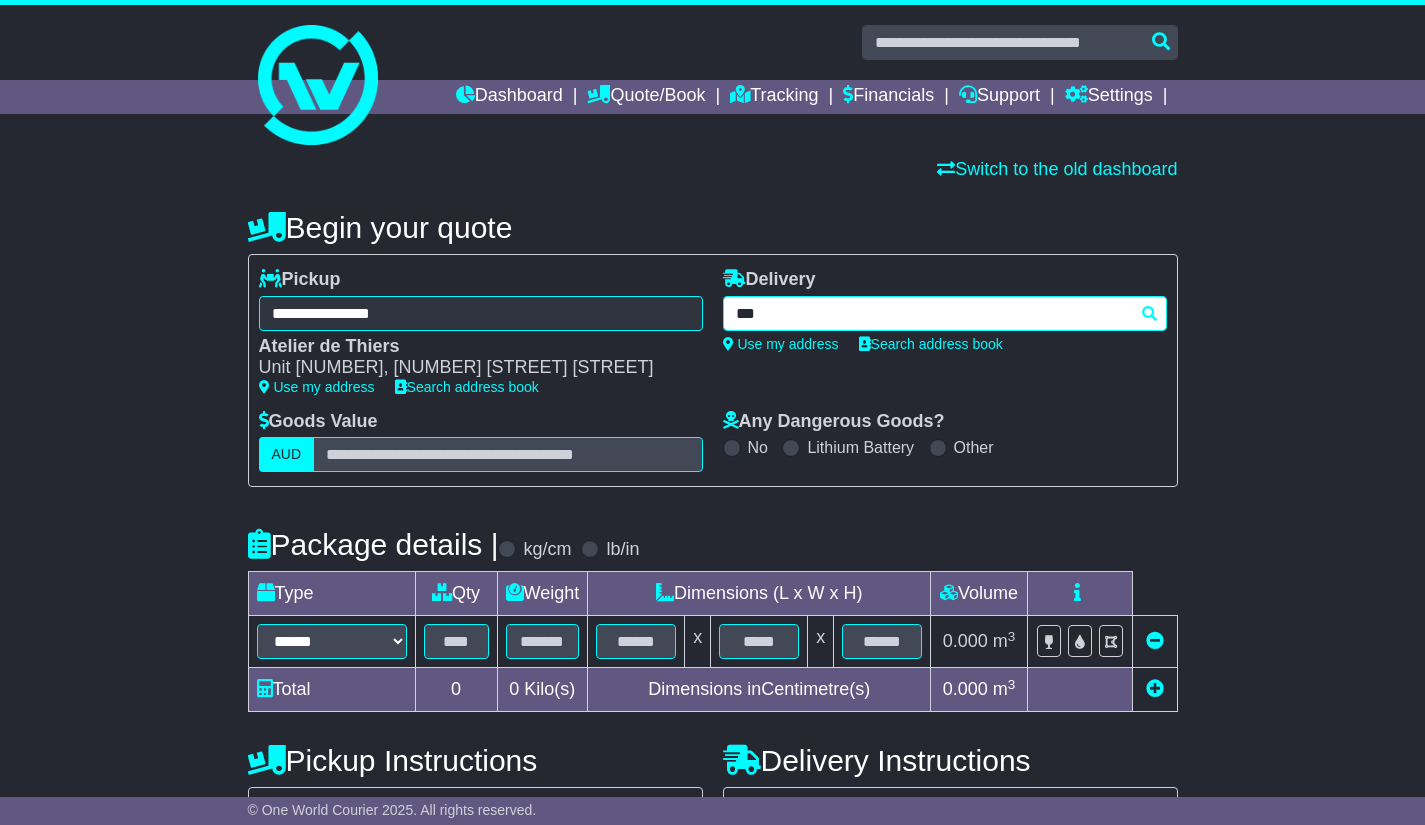 type on "****" 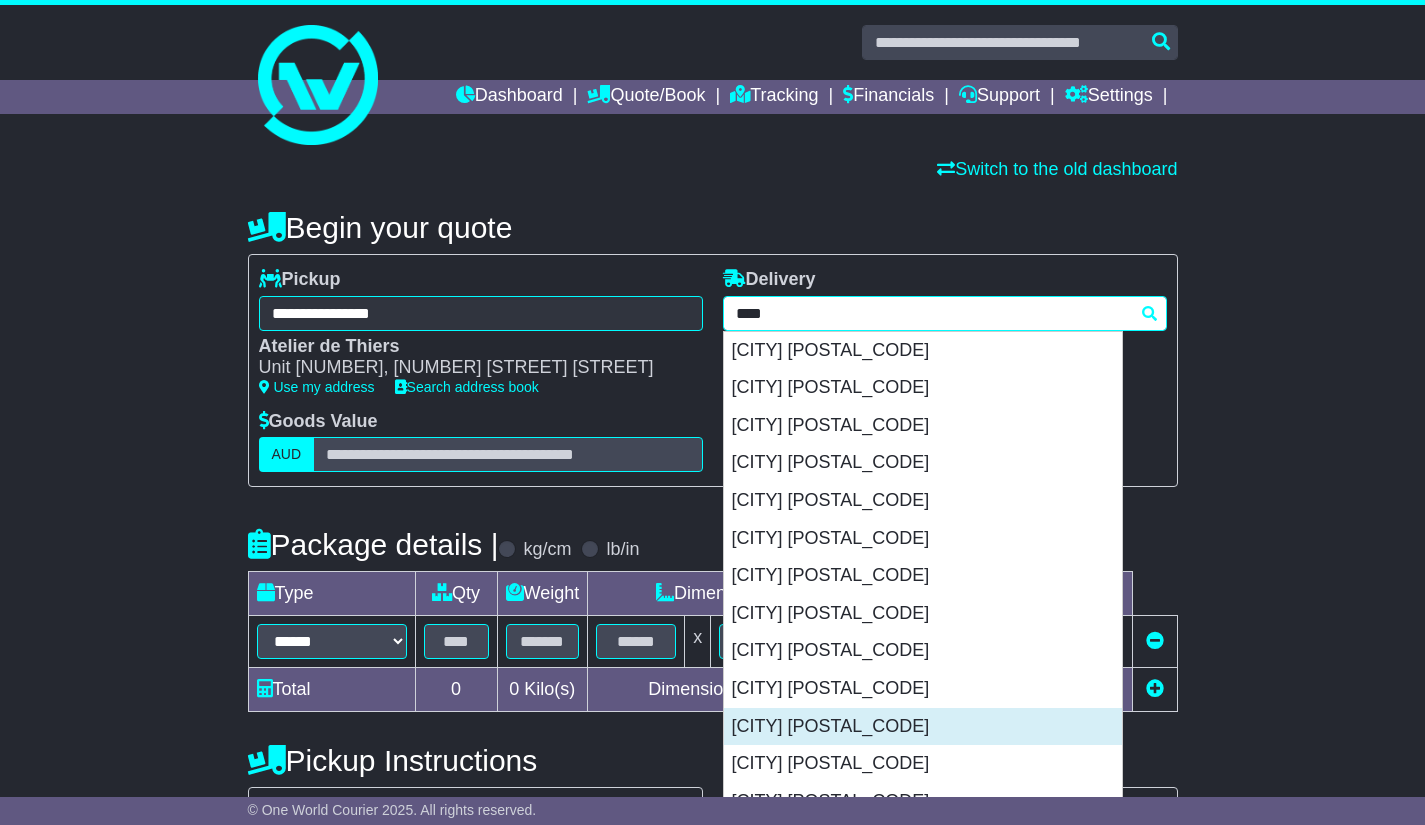 click on "[CITY] [POSTAL_CODE]" at bounding box center (923, 727) 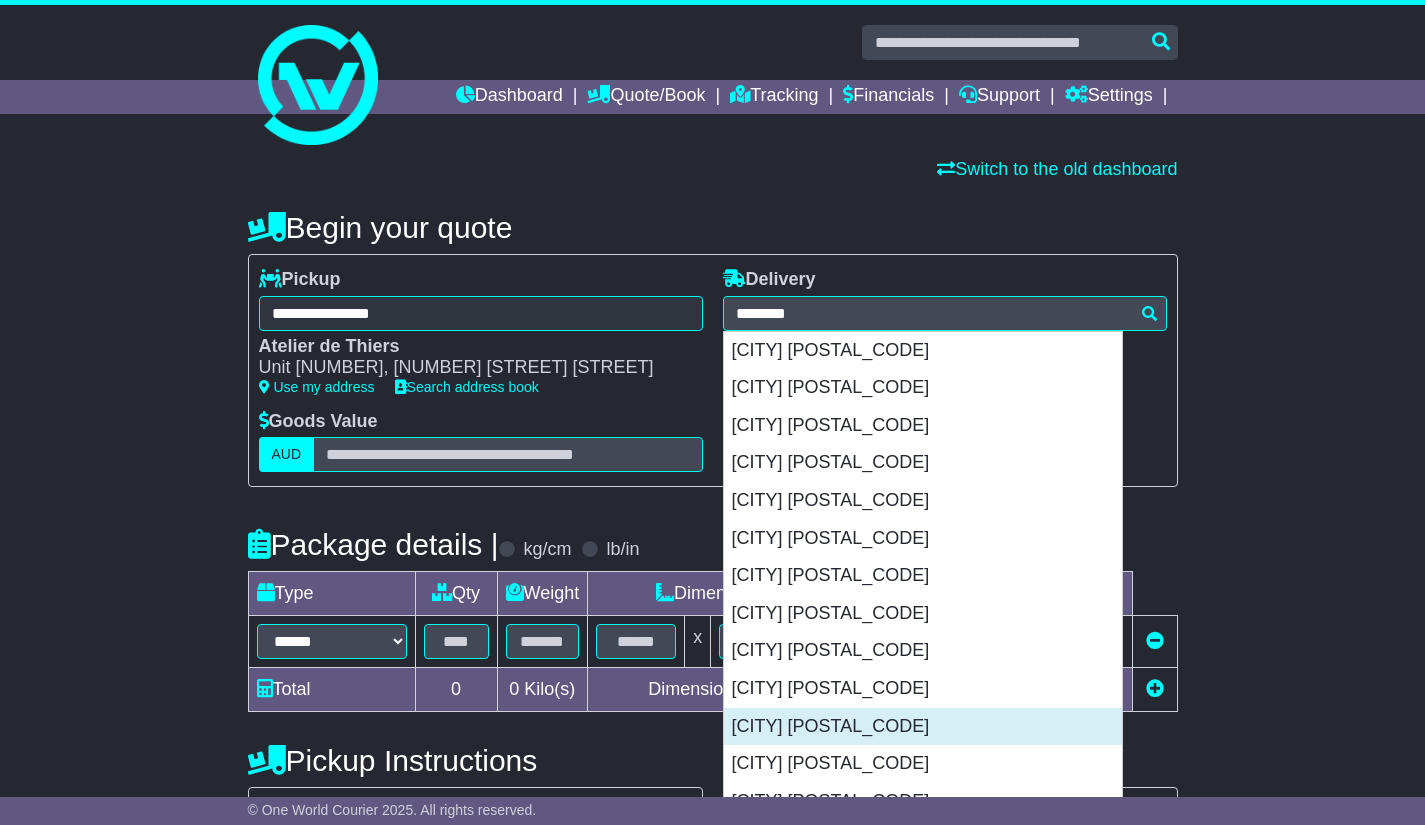 type on "**********" 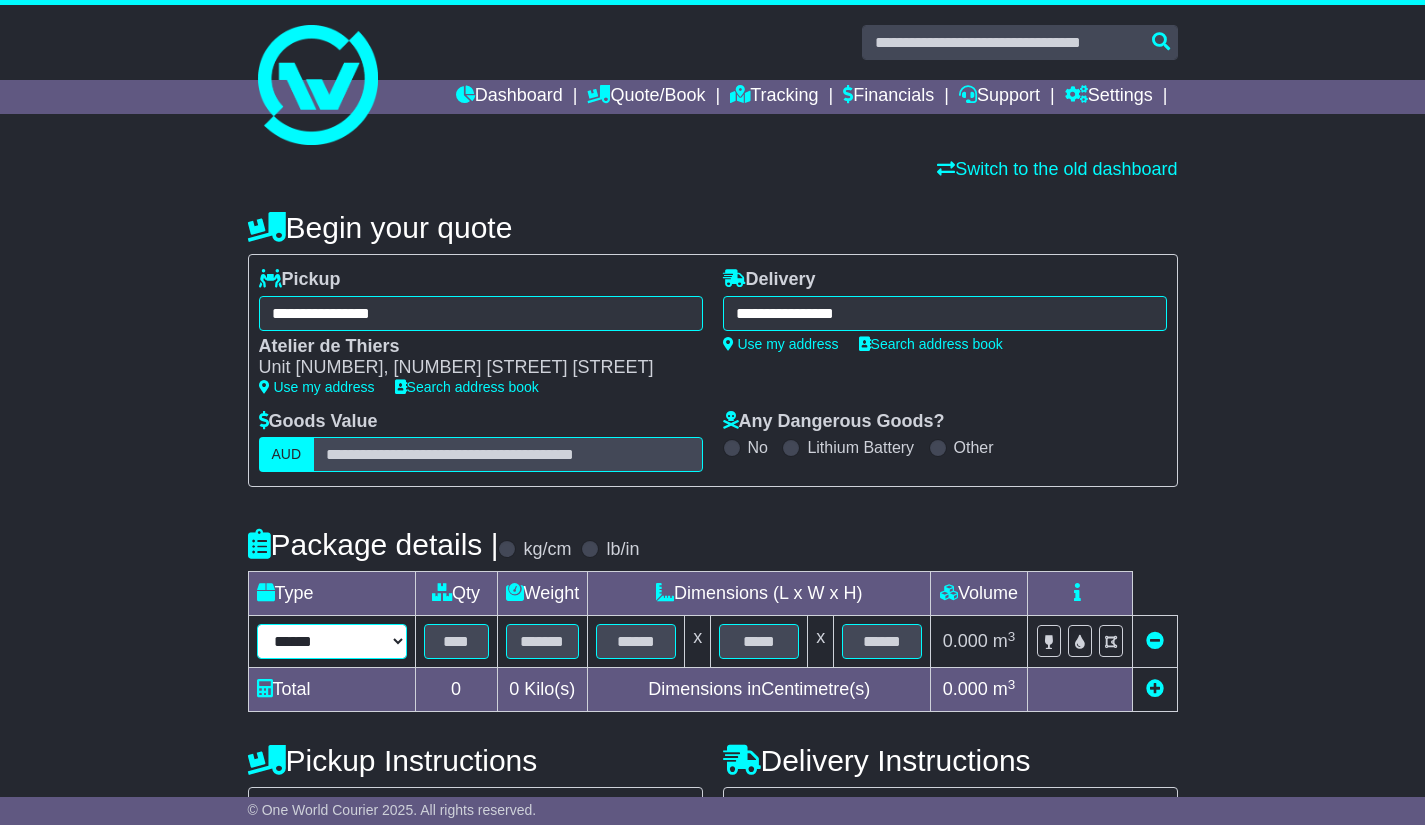 click on "****** ****** *** ******** ***** **** **** ****** *** *******" at bounding box center (332, 641) 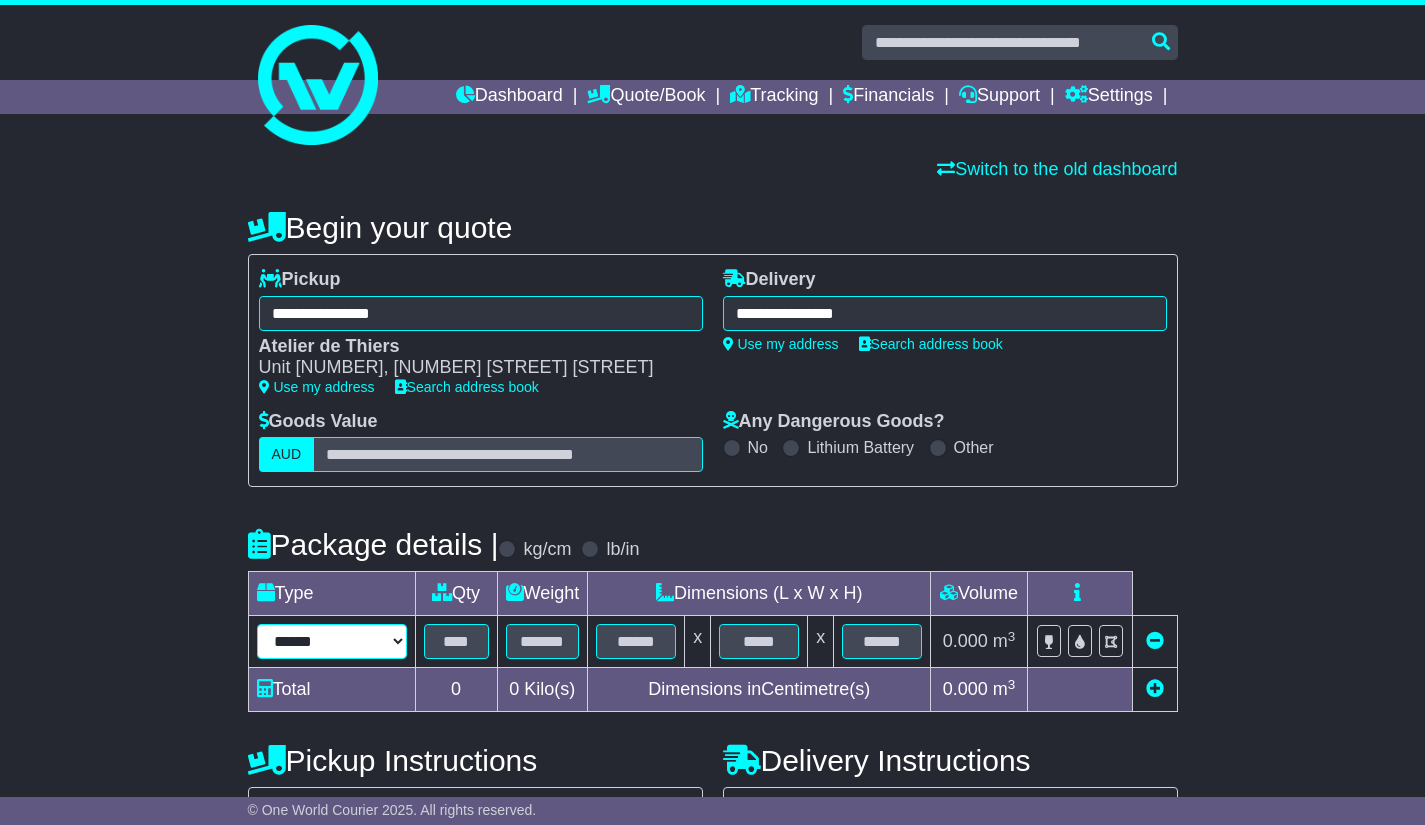select on "*****" 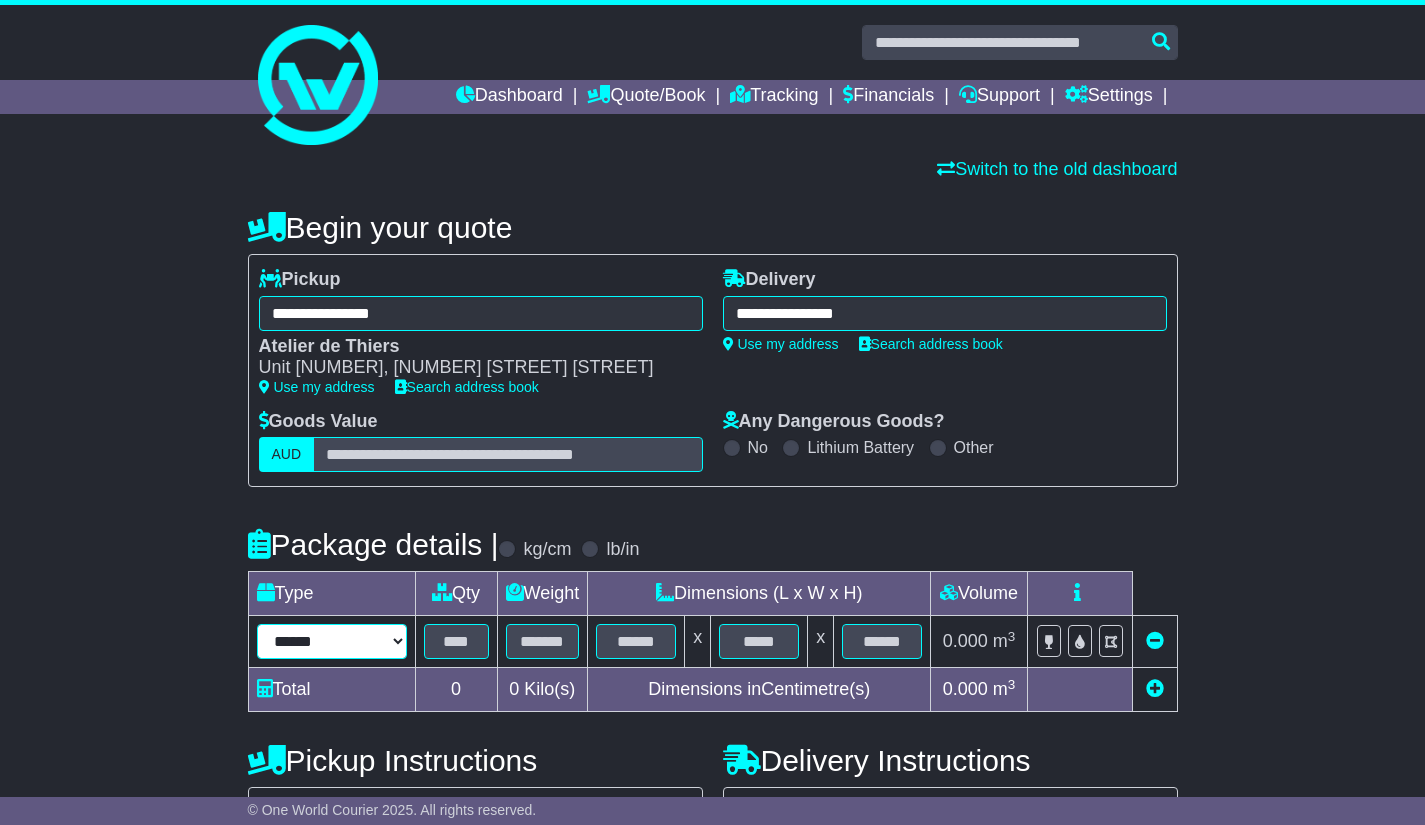 click on "****** ****** *** ******** ***** **** **** ****** *** *******" at bounding box center (332, 641) 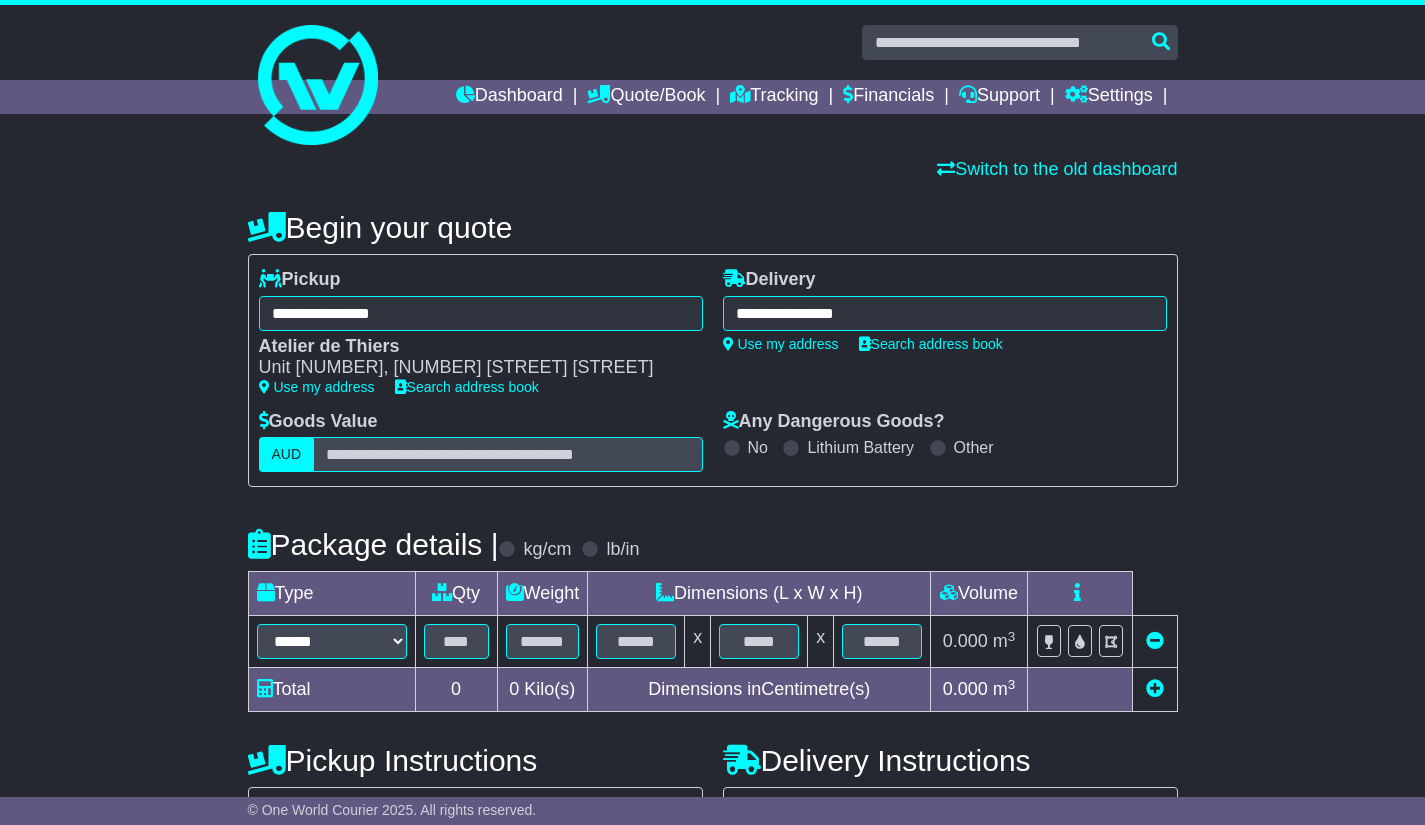 click at bounding box center [1155, 689] 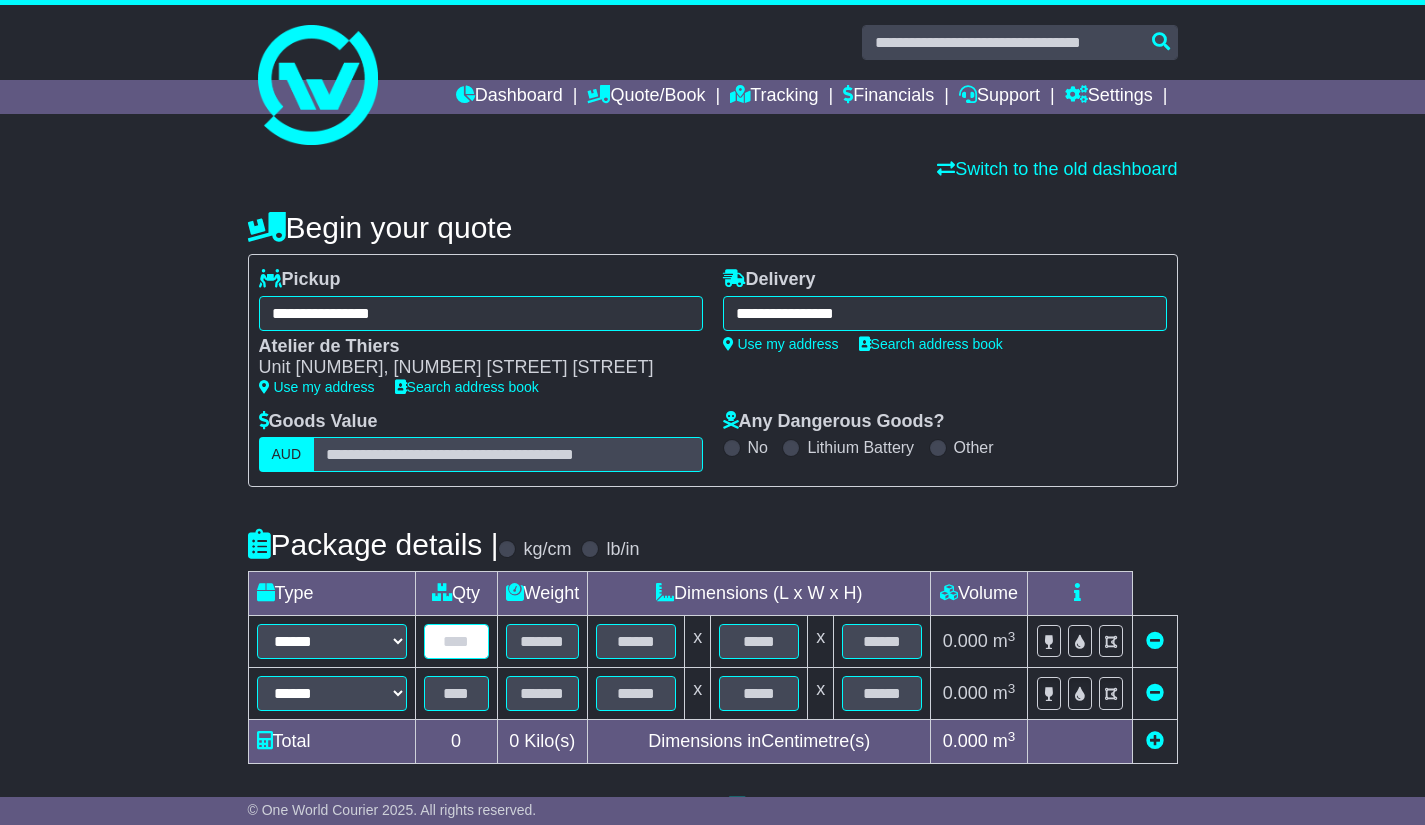click at bounding box center (456, 641) 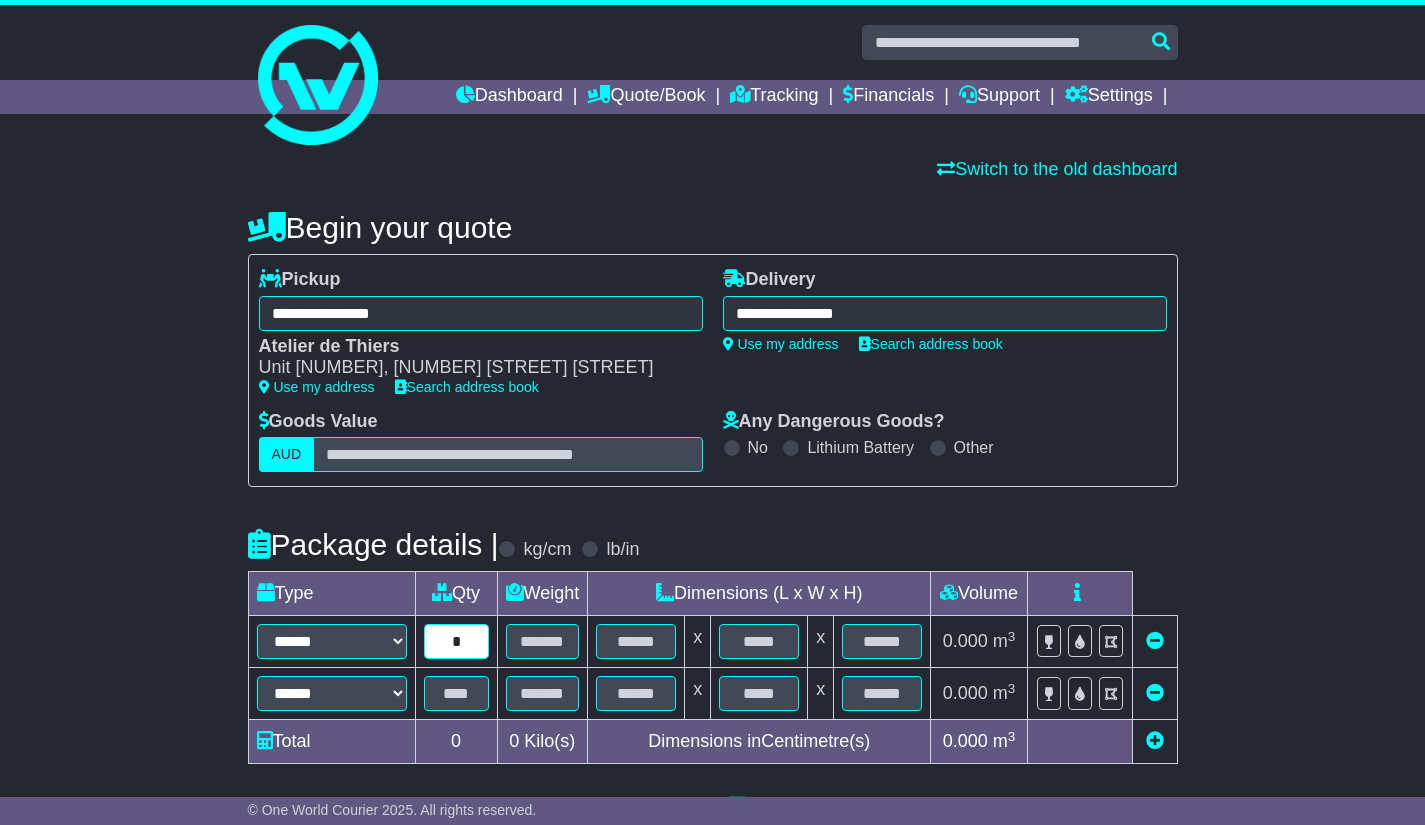type on "*" 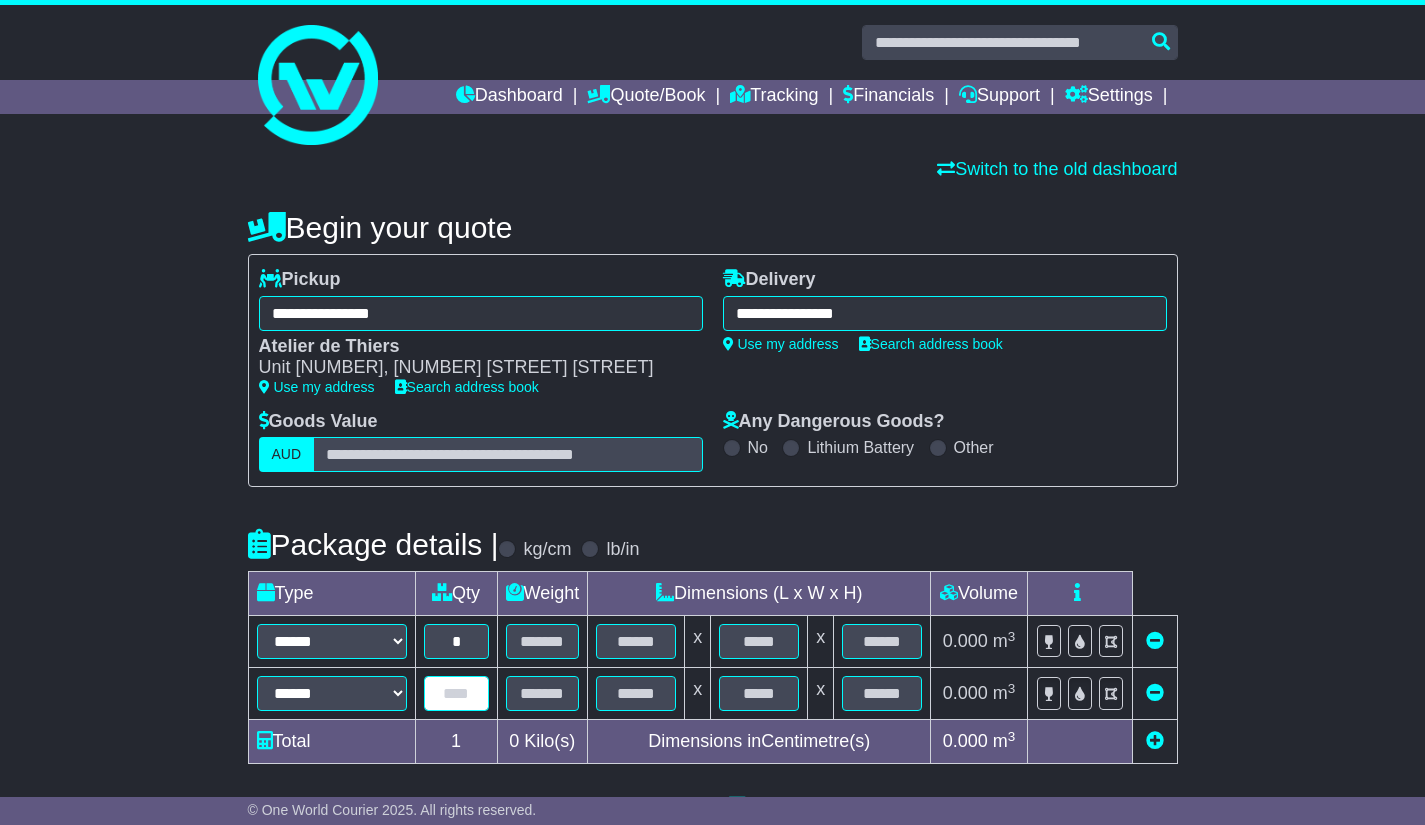 click at bounding box center [456, 693] 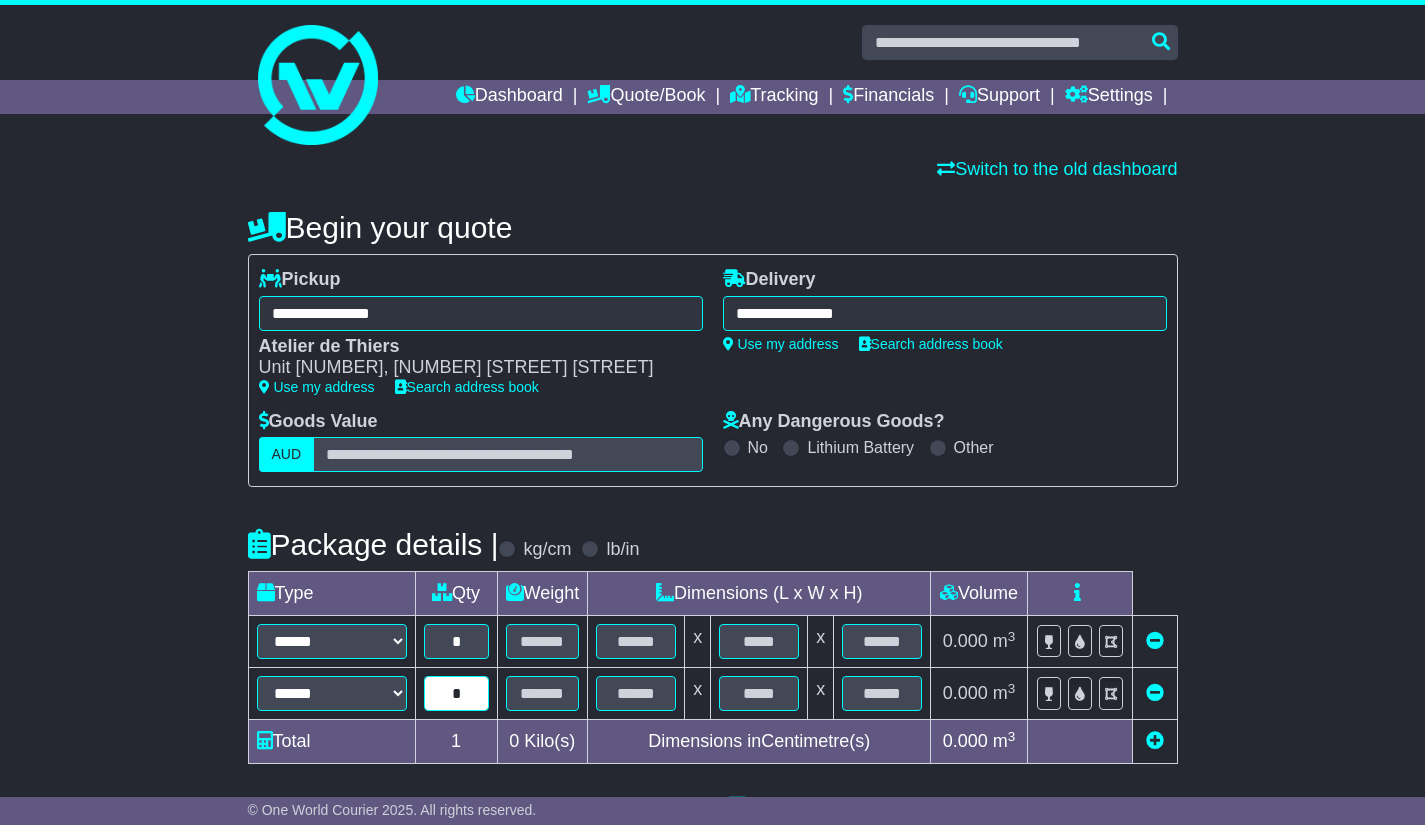 type on "*" 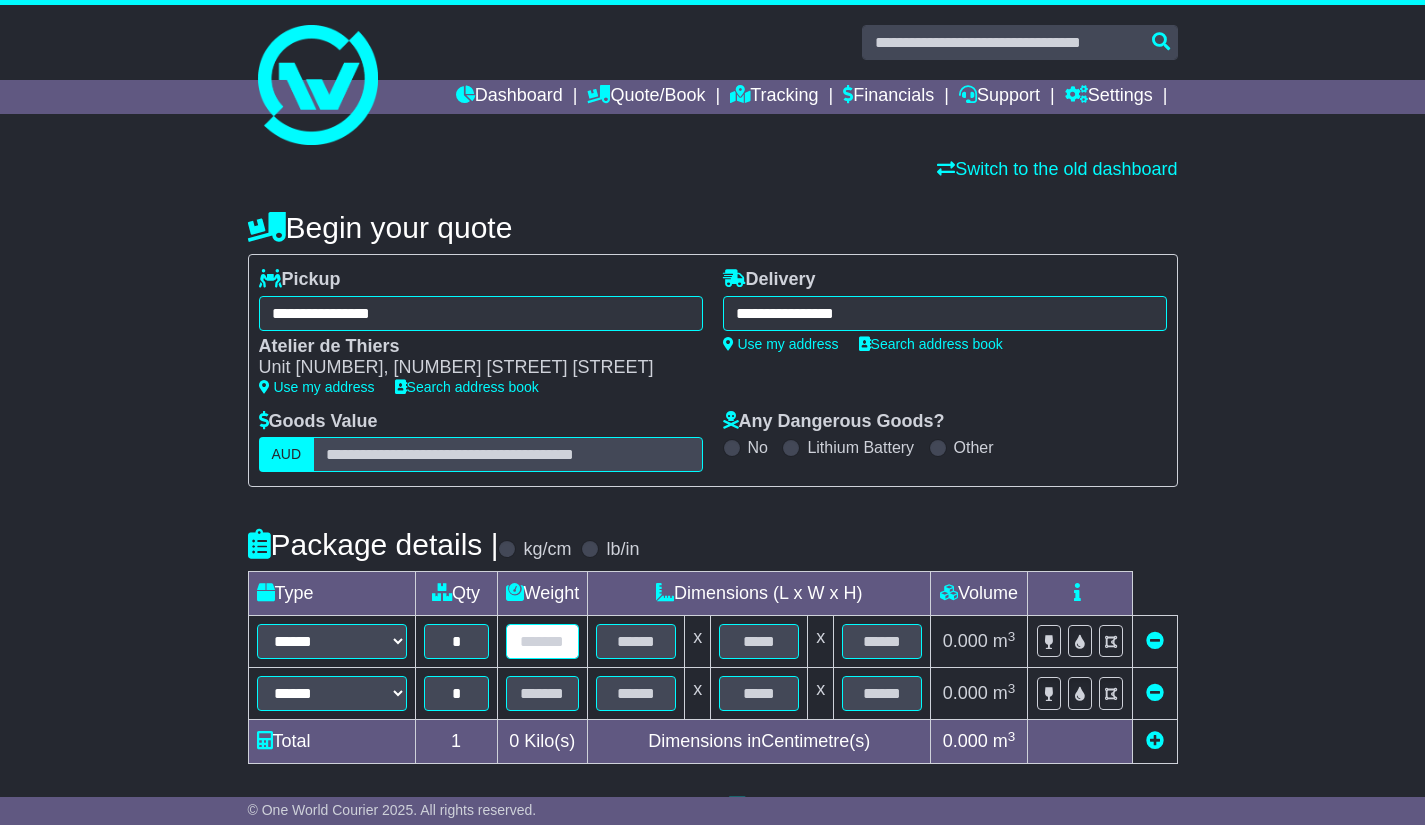 click at bounding box center (543, 641) 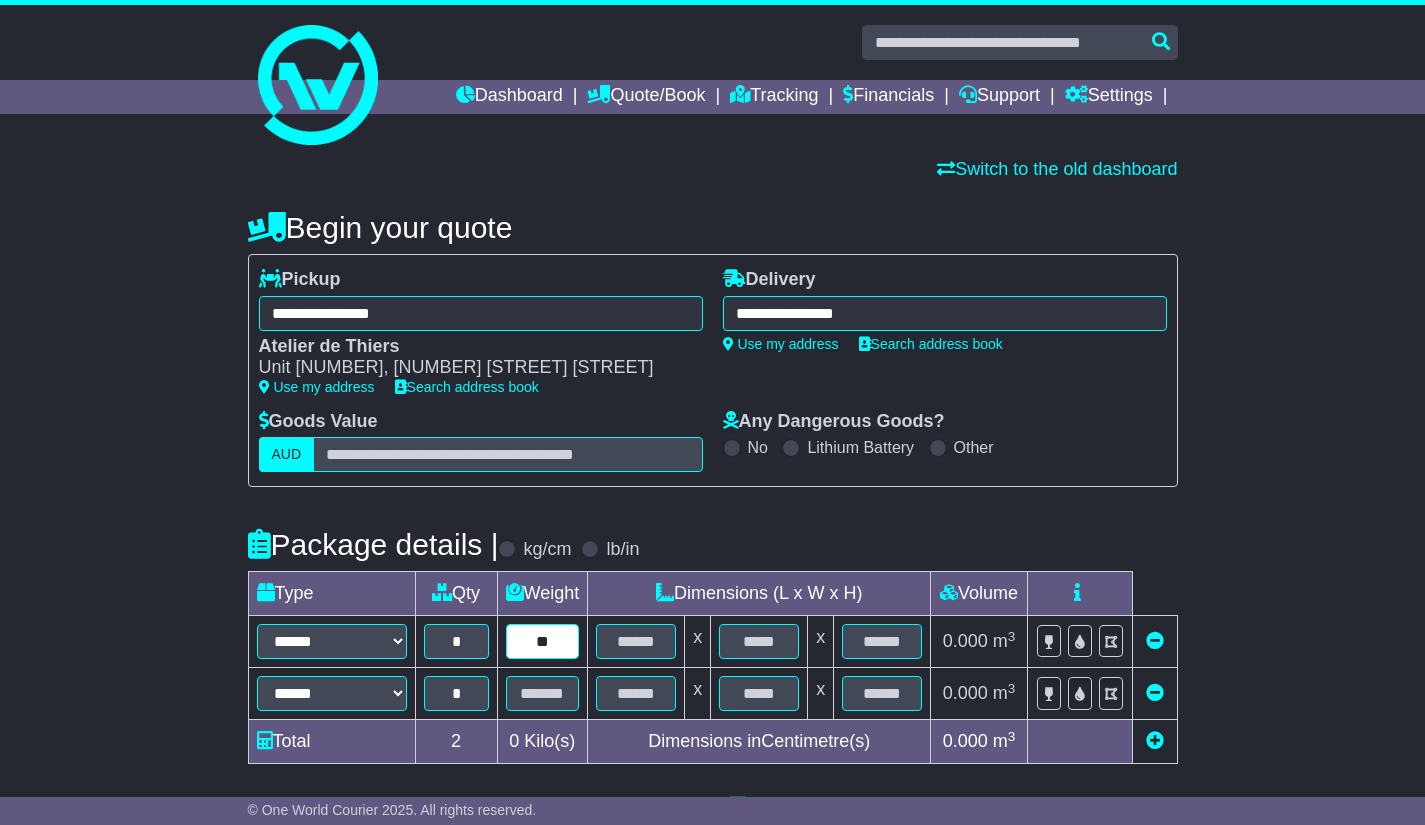 type on "**" 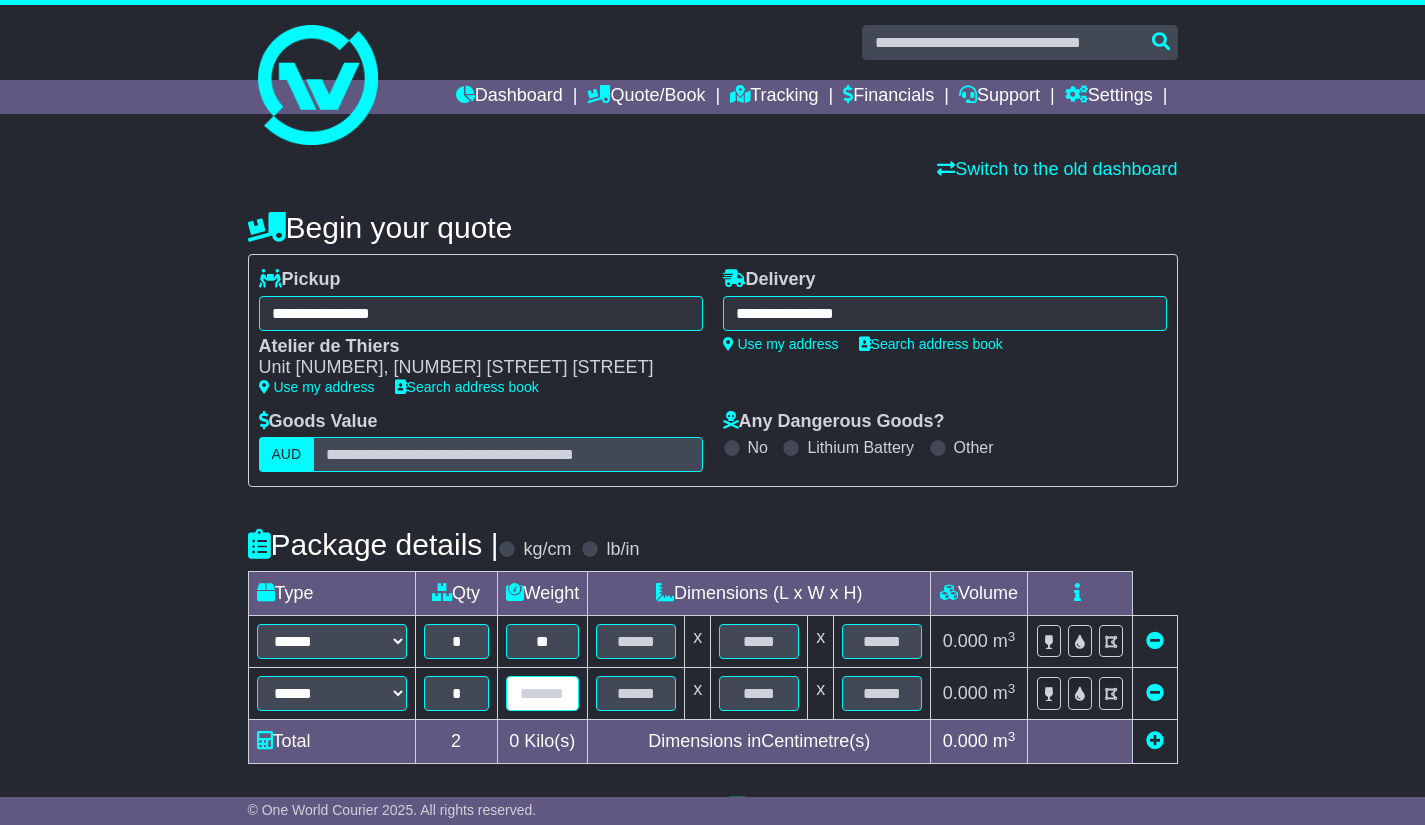 click at bounding box center [543, 693] 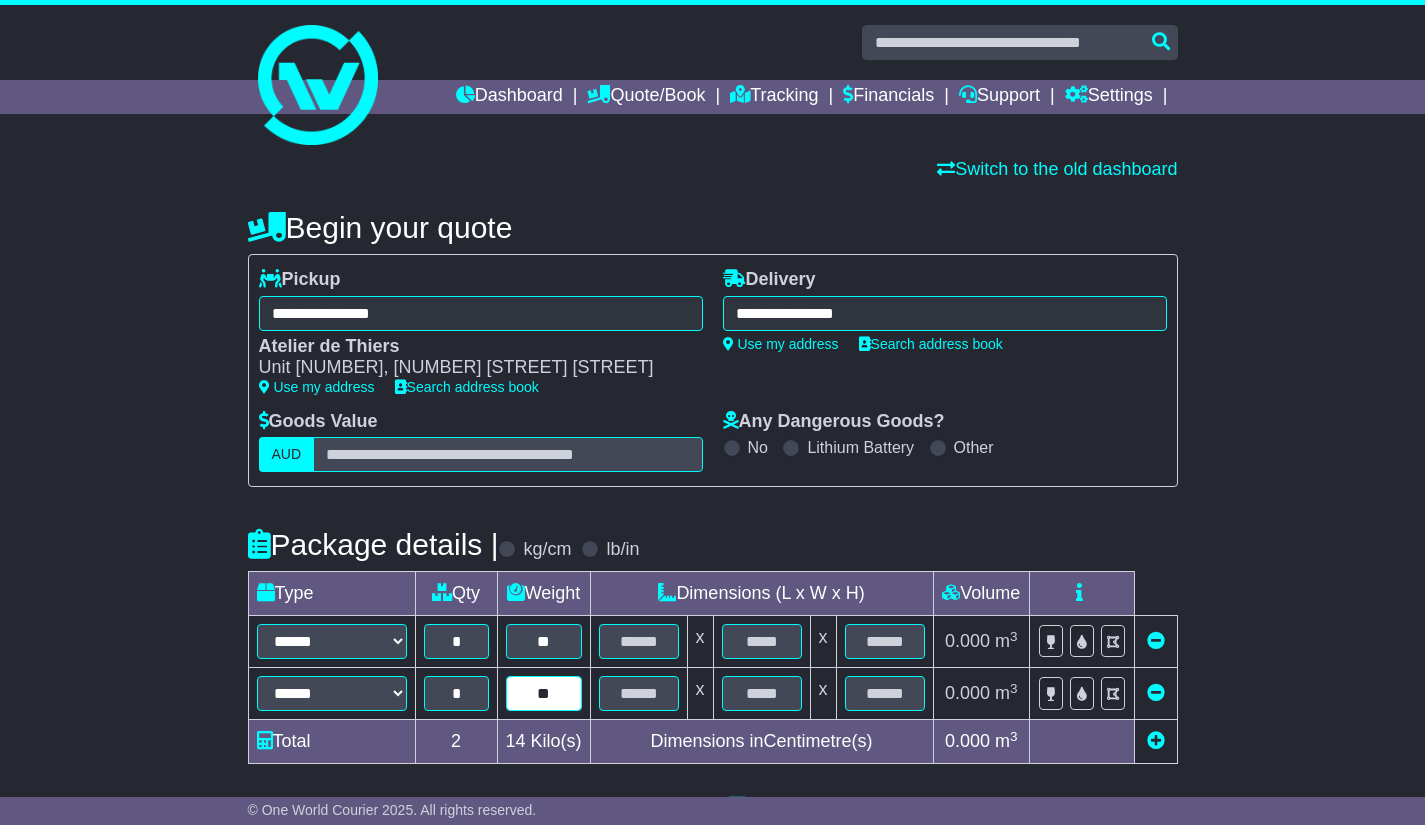 type on "**" 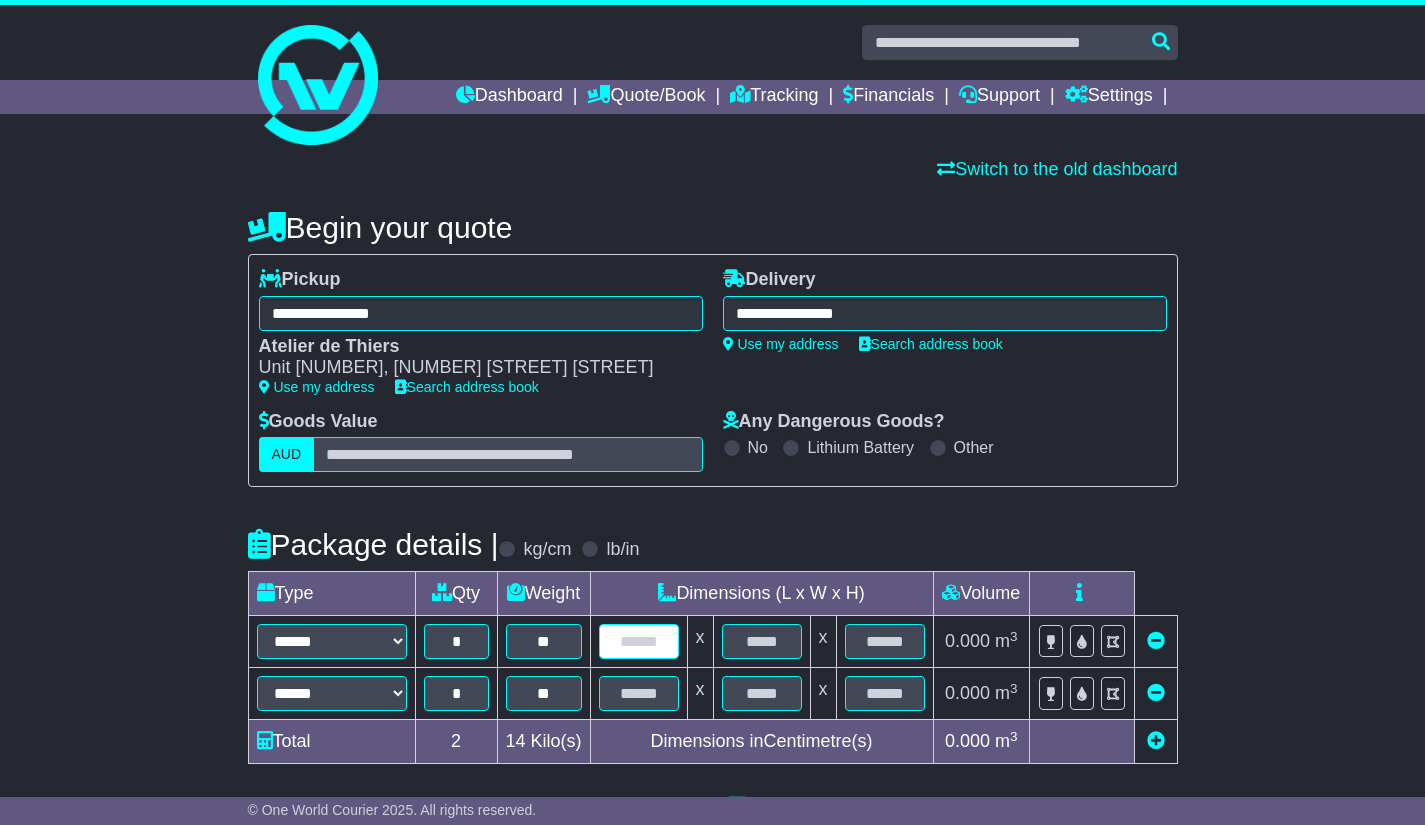 click at bounding box center [639, 641] 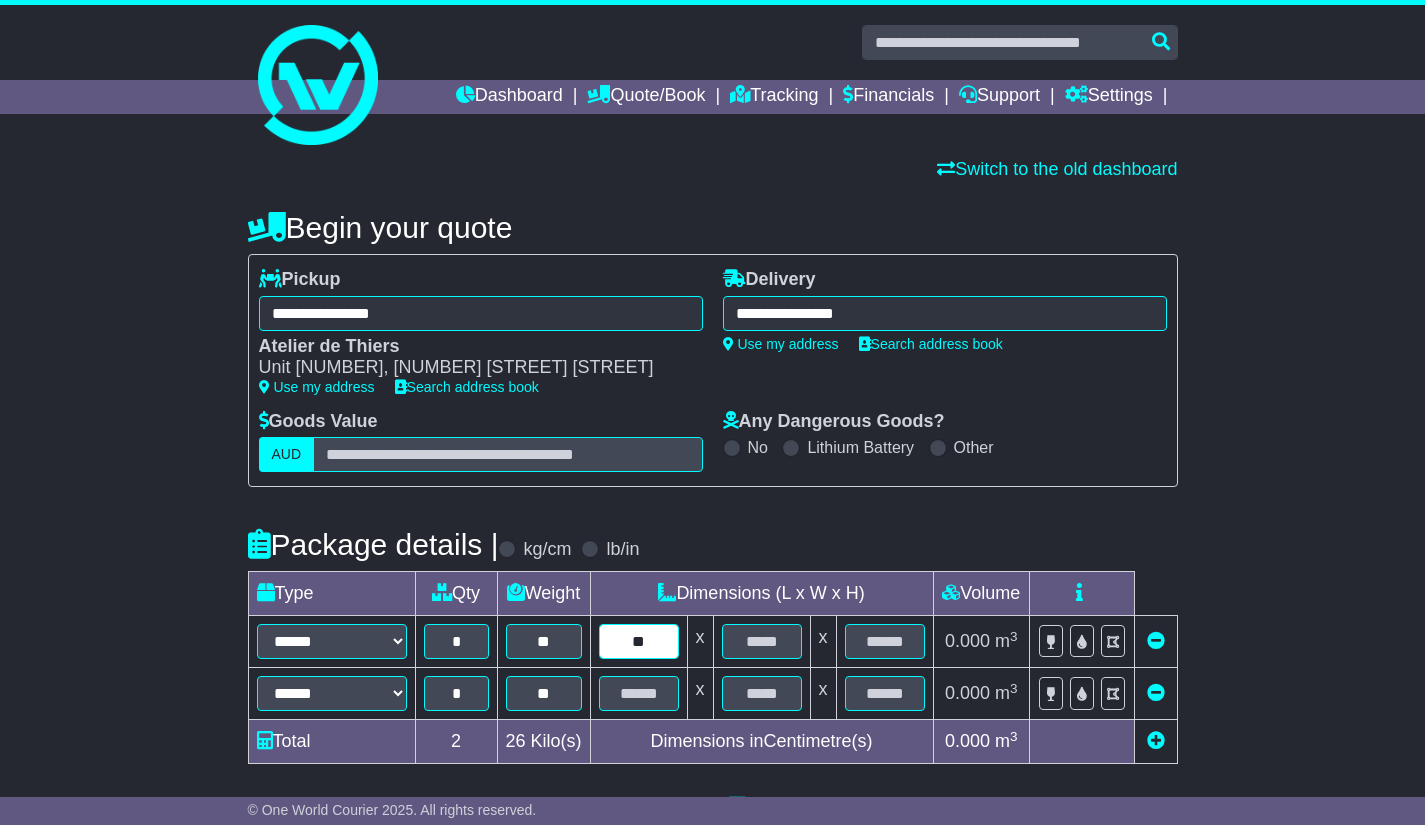 type on "**" 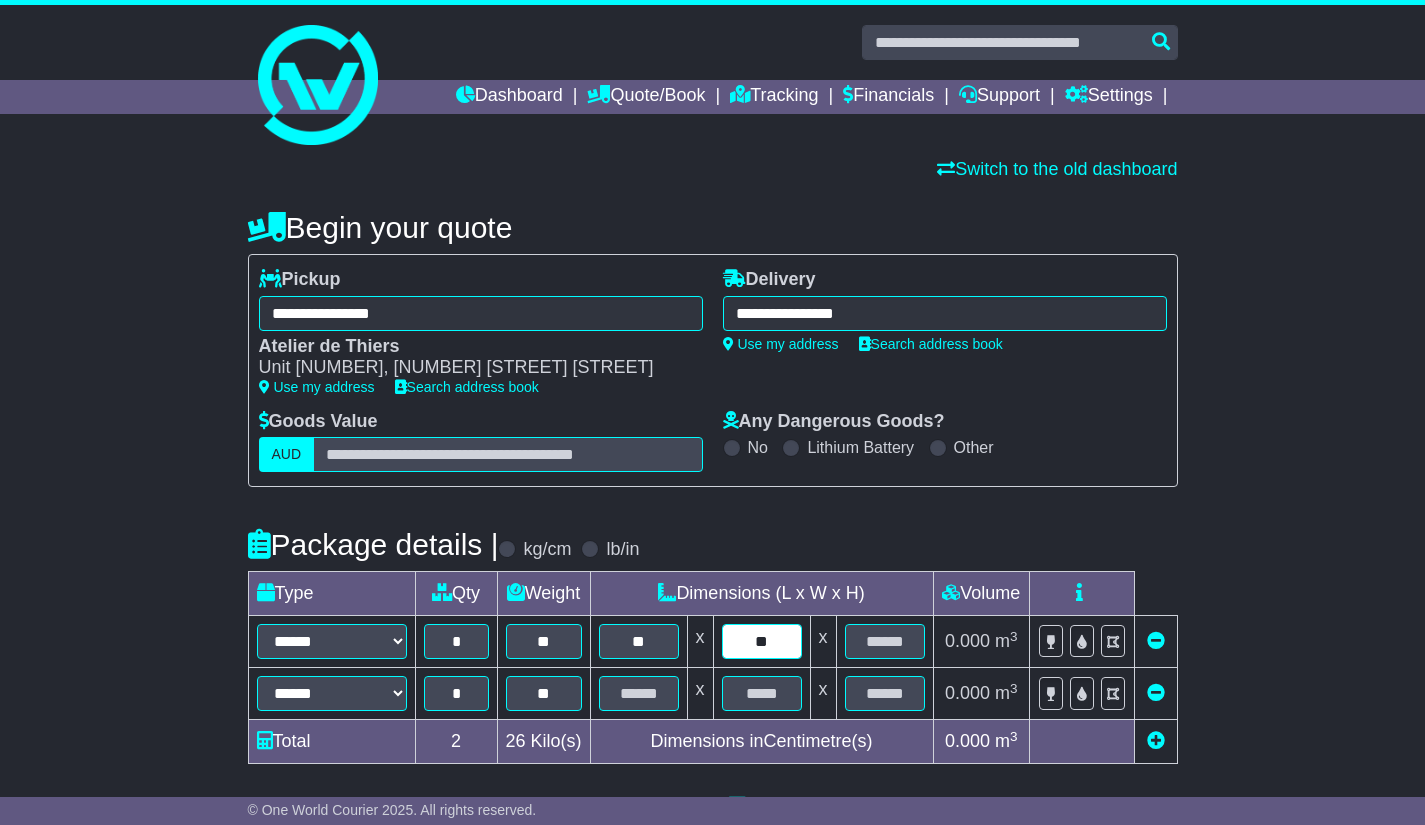 type on "**" 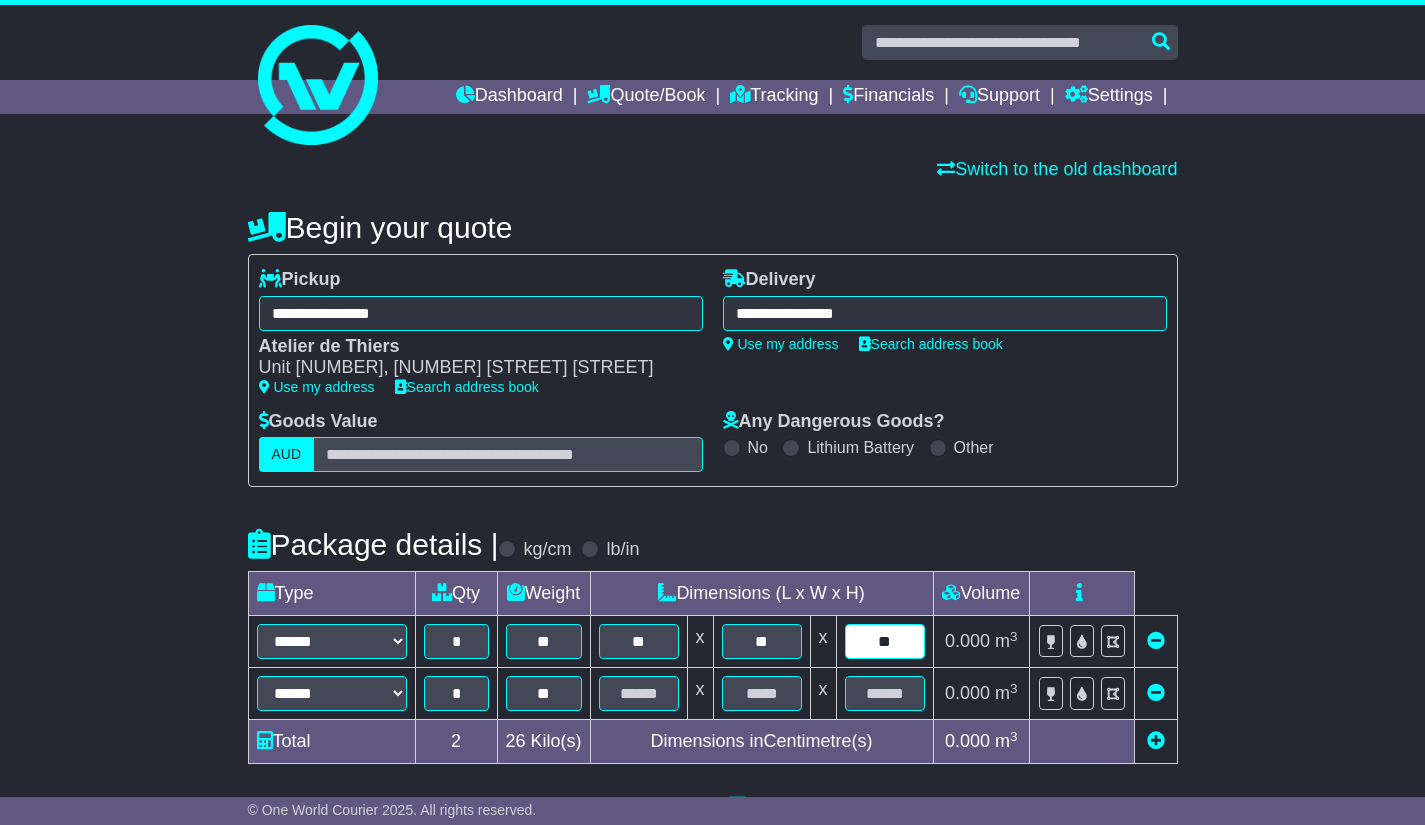 type on "**" 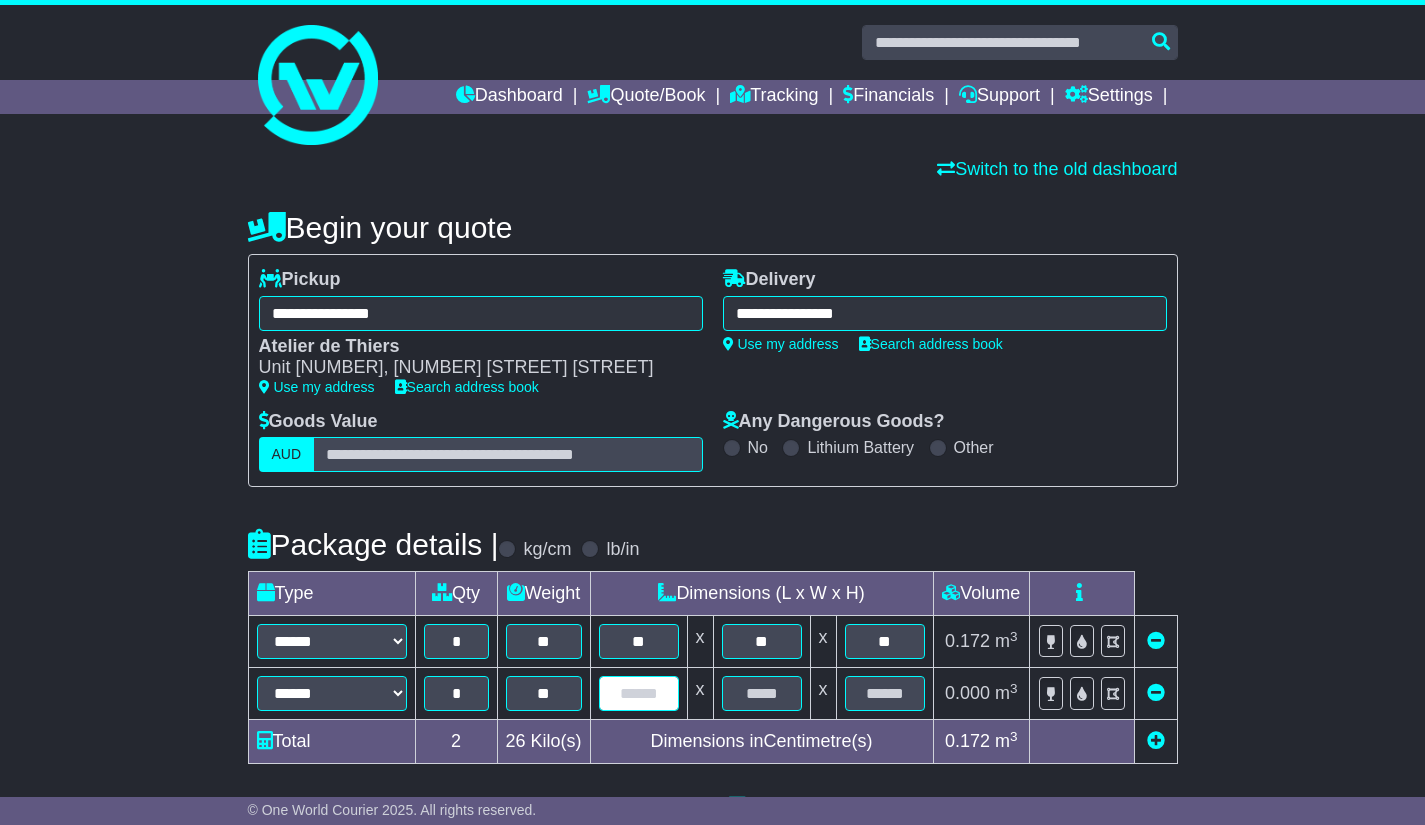 click at bounding box center (639, 693) 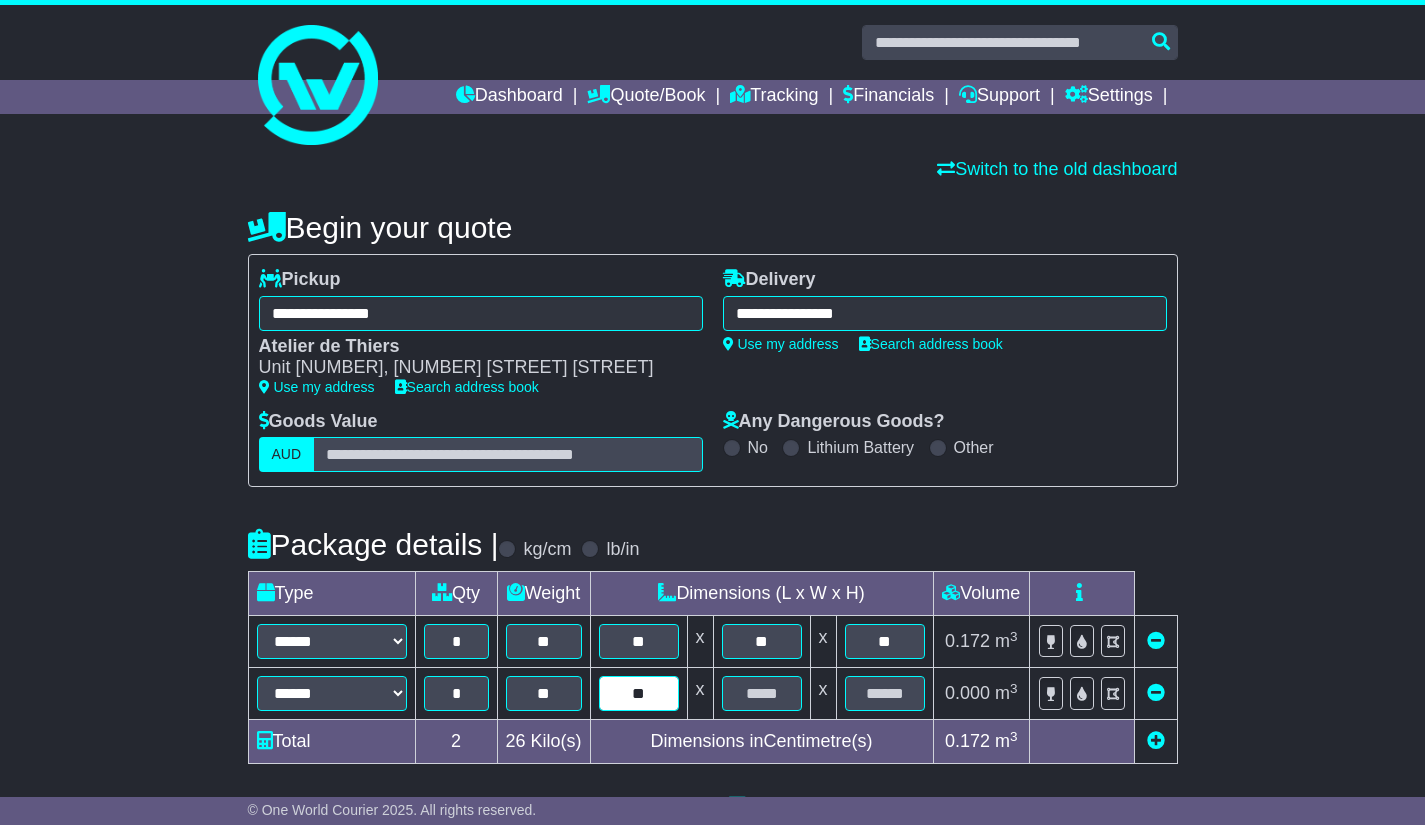 type on "**" 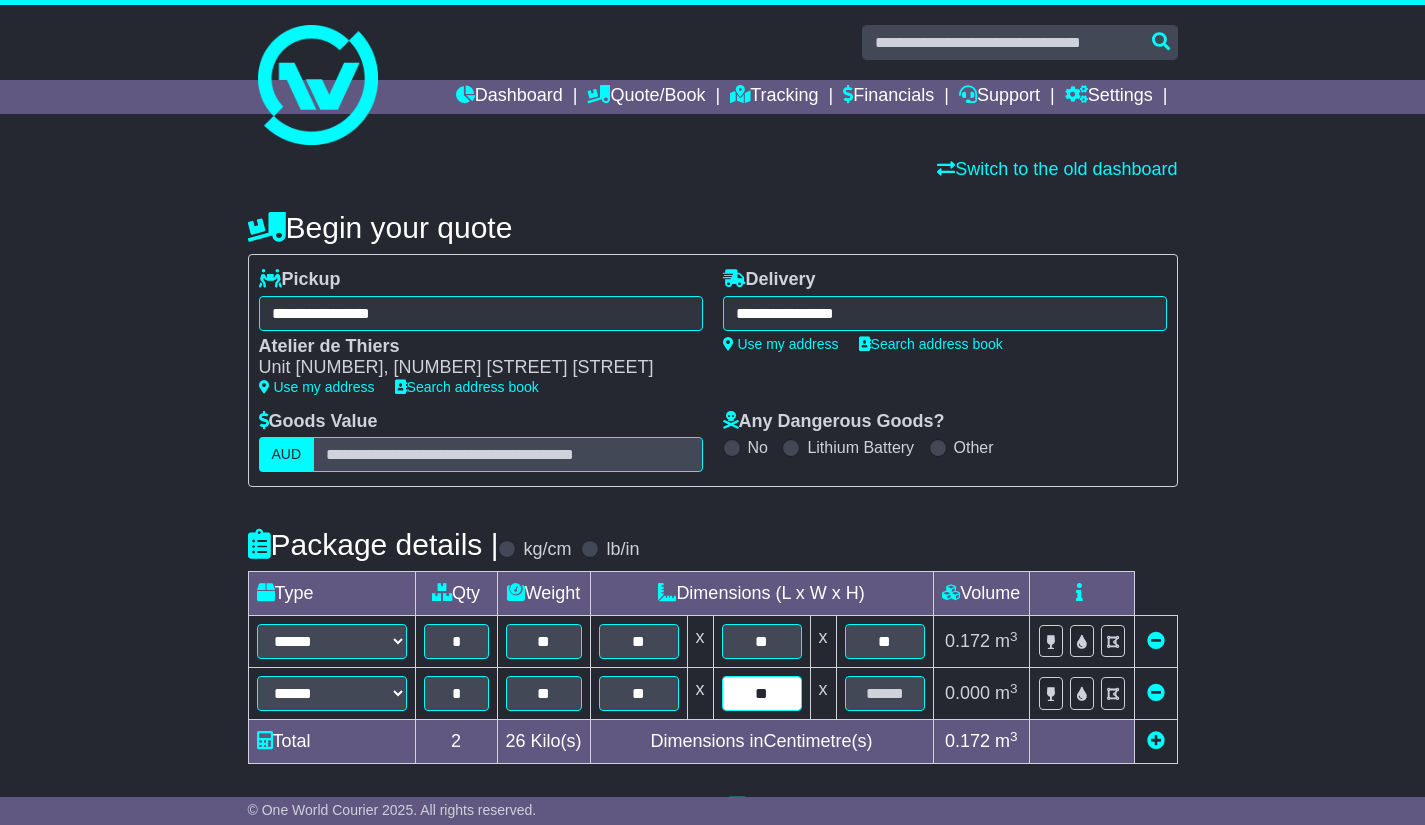 type on "**" 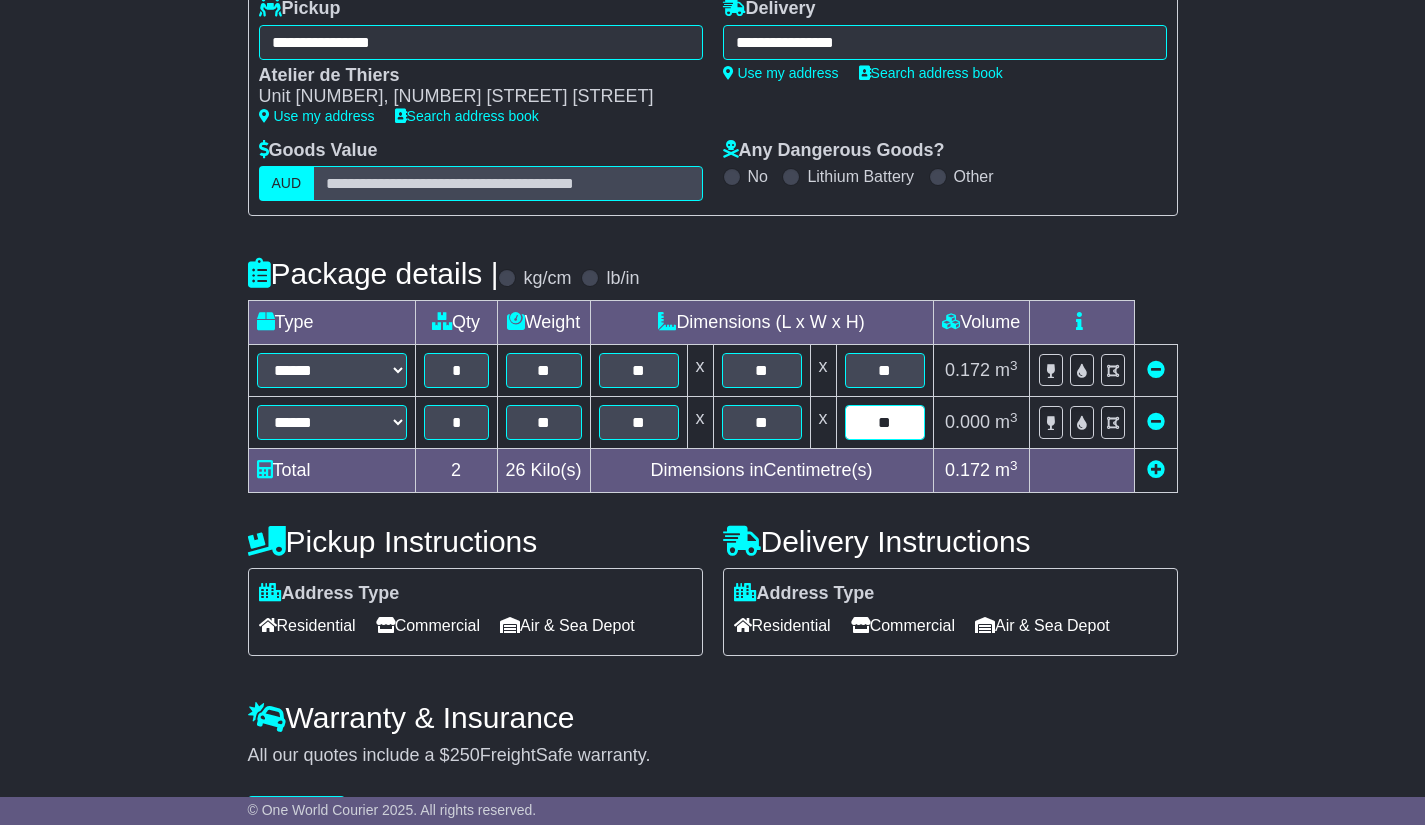 scroll, scrollTop: 327, scrollLeft: 0, axis: vertical 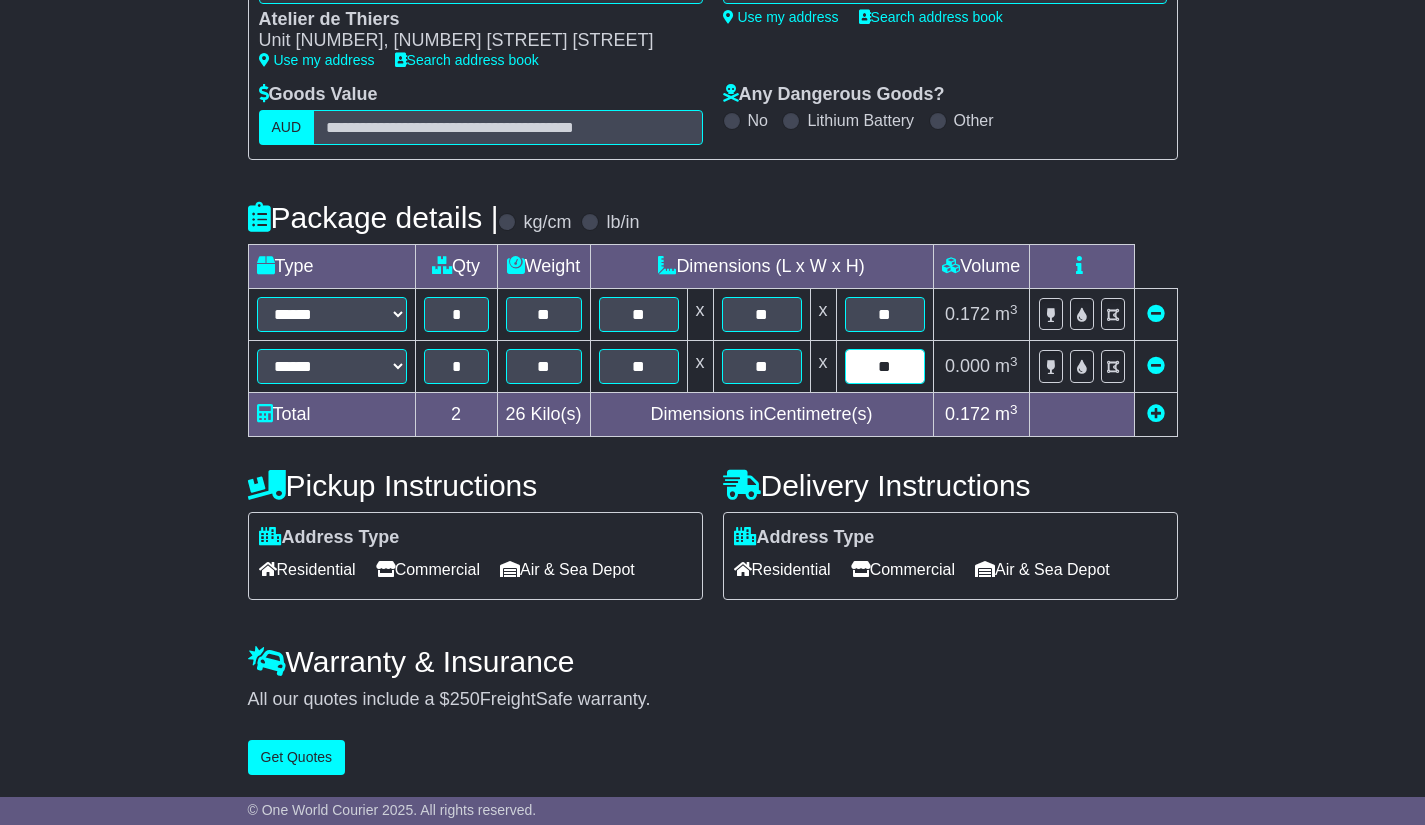 type on "**" 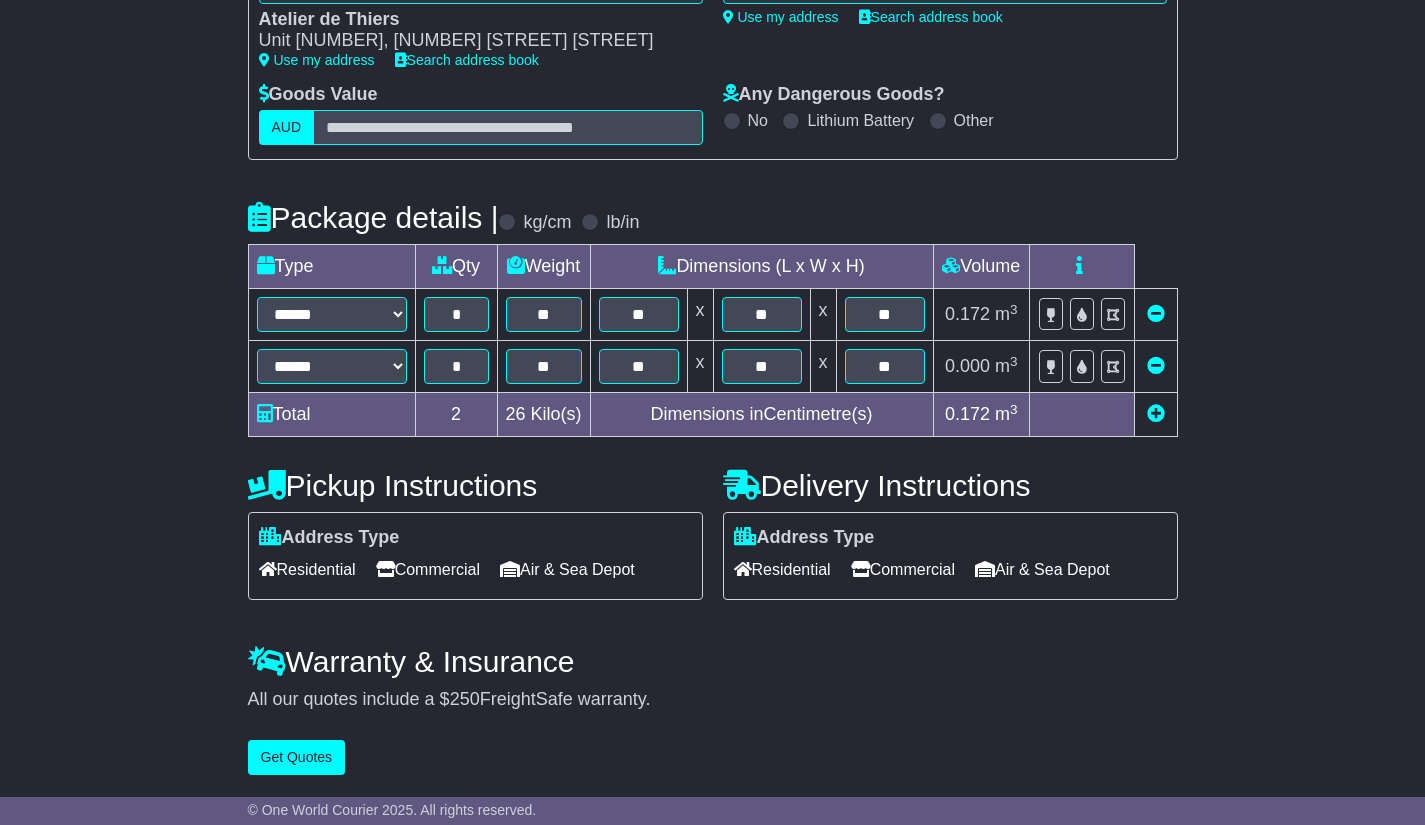 click on "Residential" at bounding box center (782, 569) 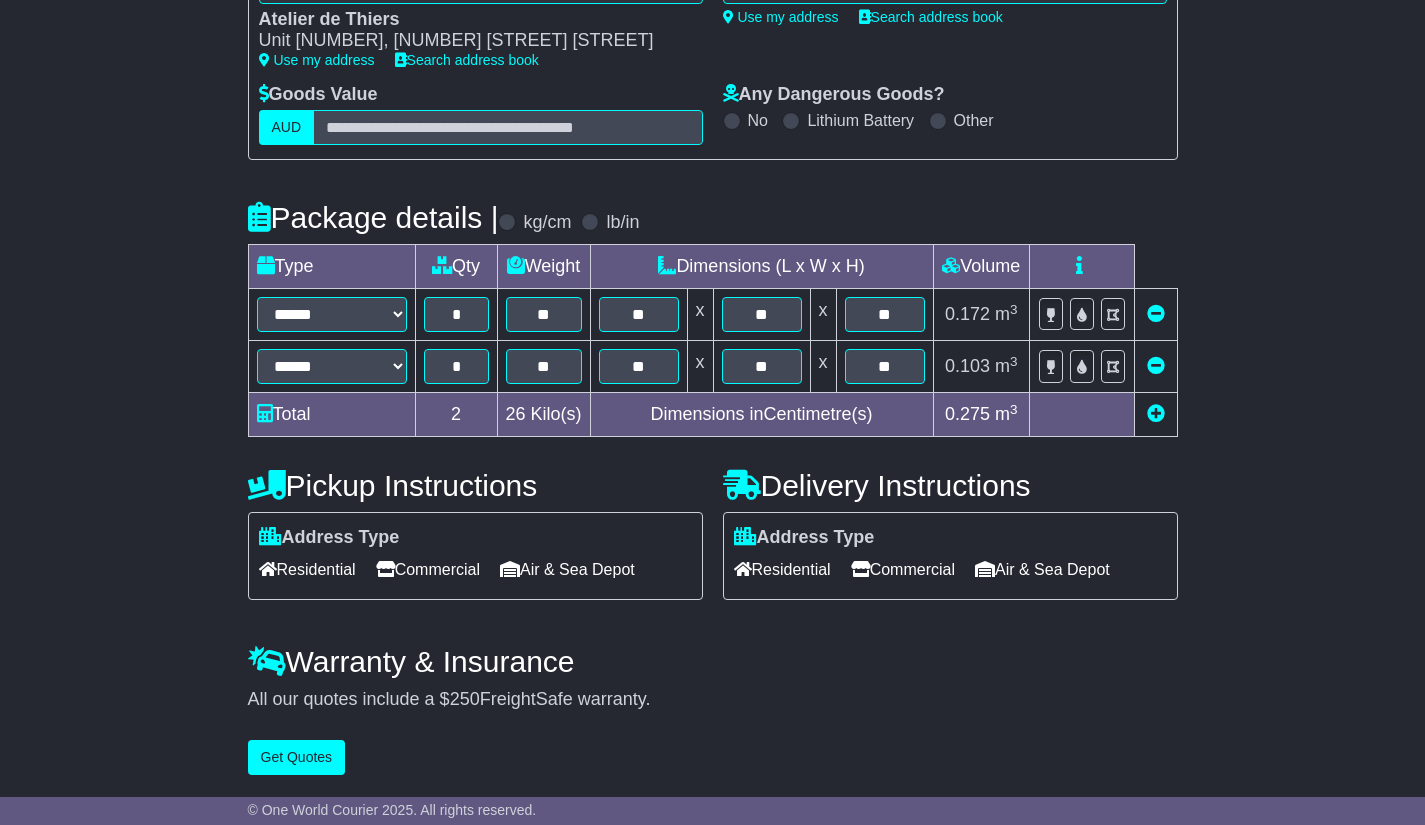 scroll, scrollTop: 329, scrollLeft: 0, axis: vertical 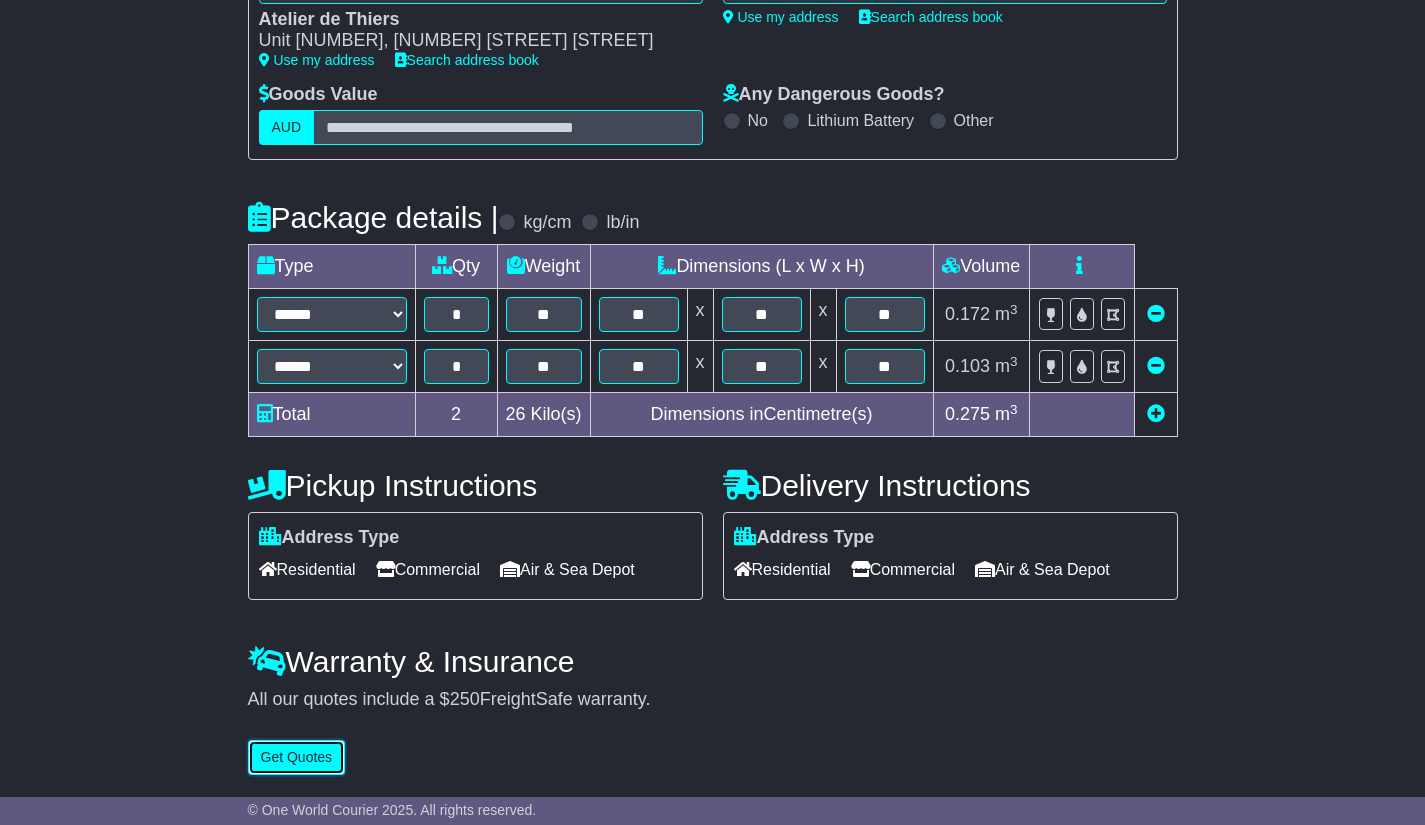 click on "Get Quotes" at bounding box center [297, 757] 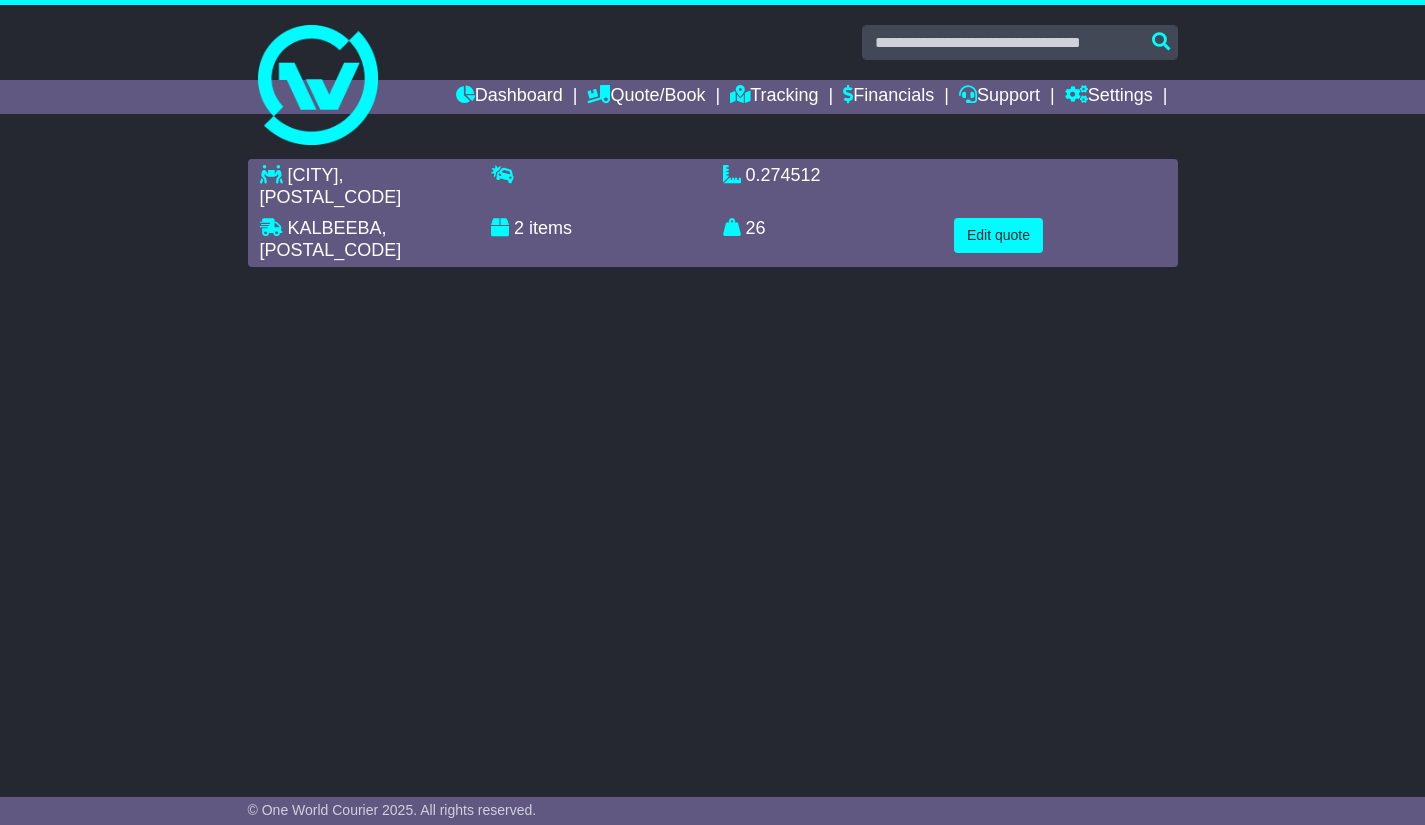 scroll, scrollTop: 0, scrollLeft: 0, axis: both 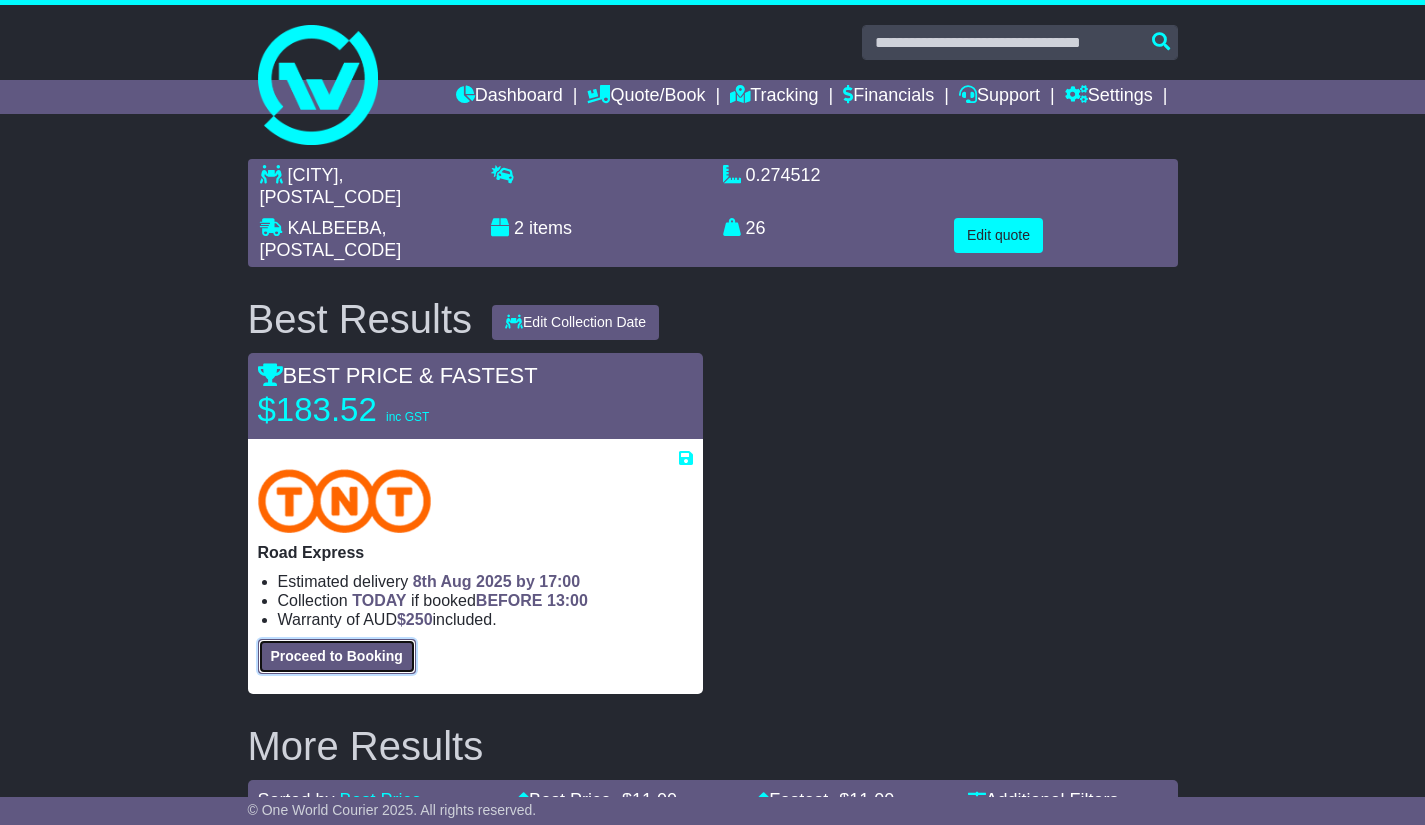 click on "Proceed to Booking" at bounding box center (337, 656) 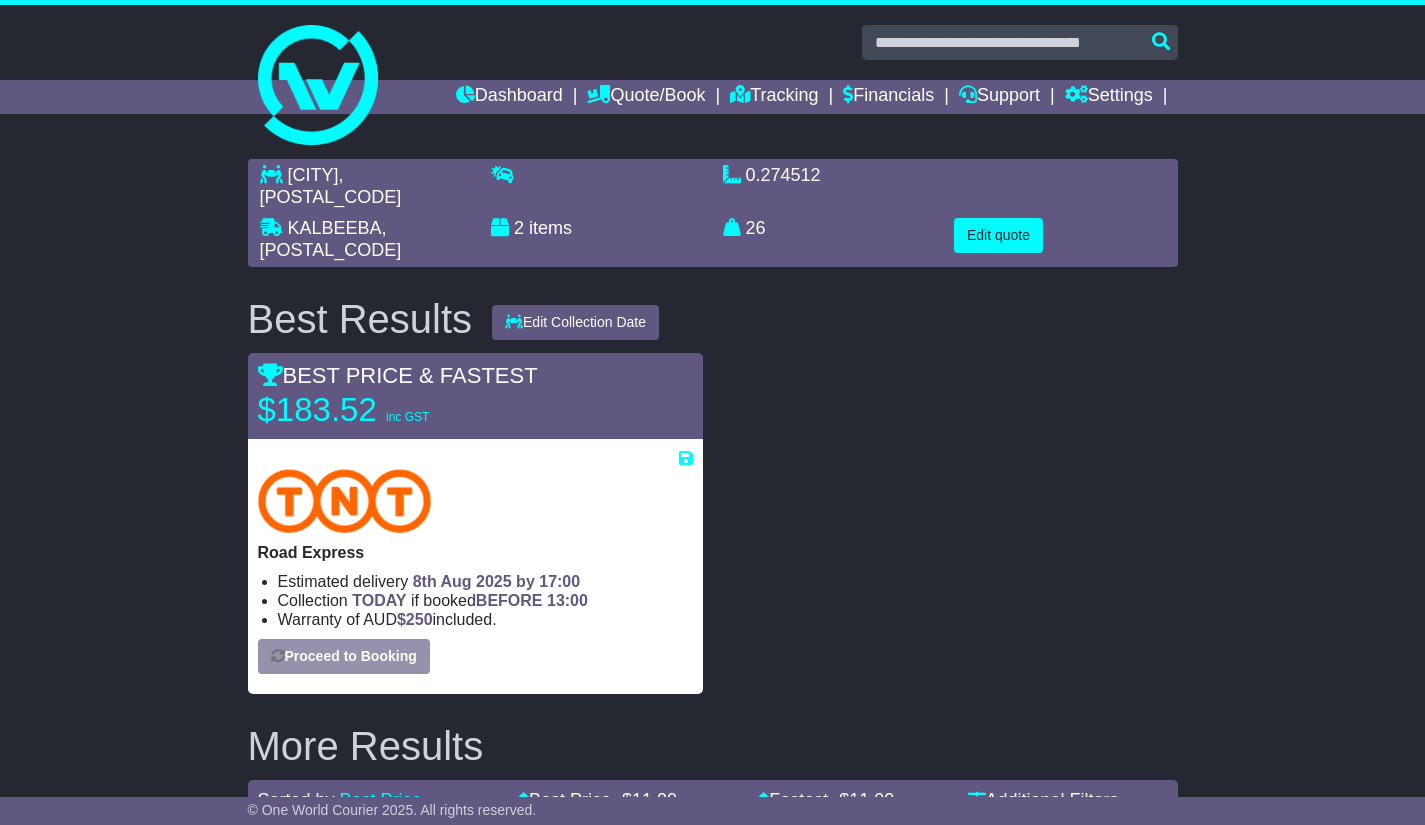 select on "**********" 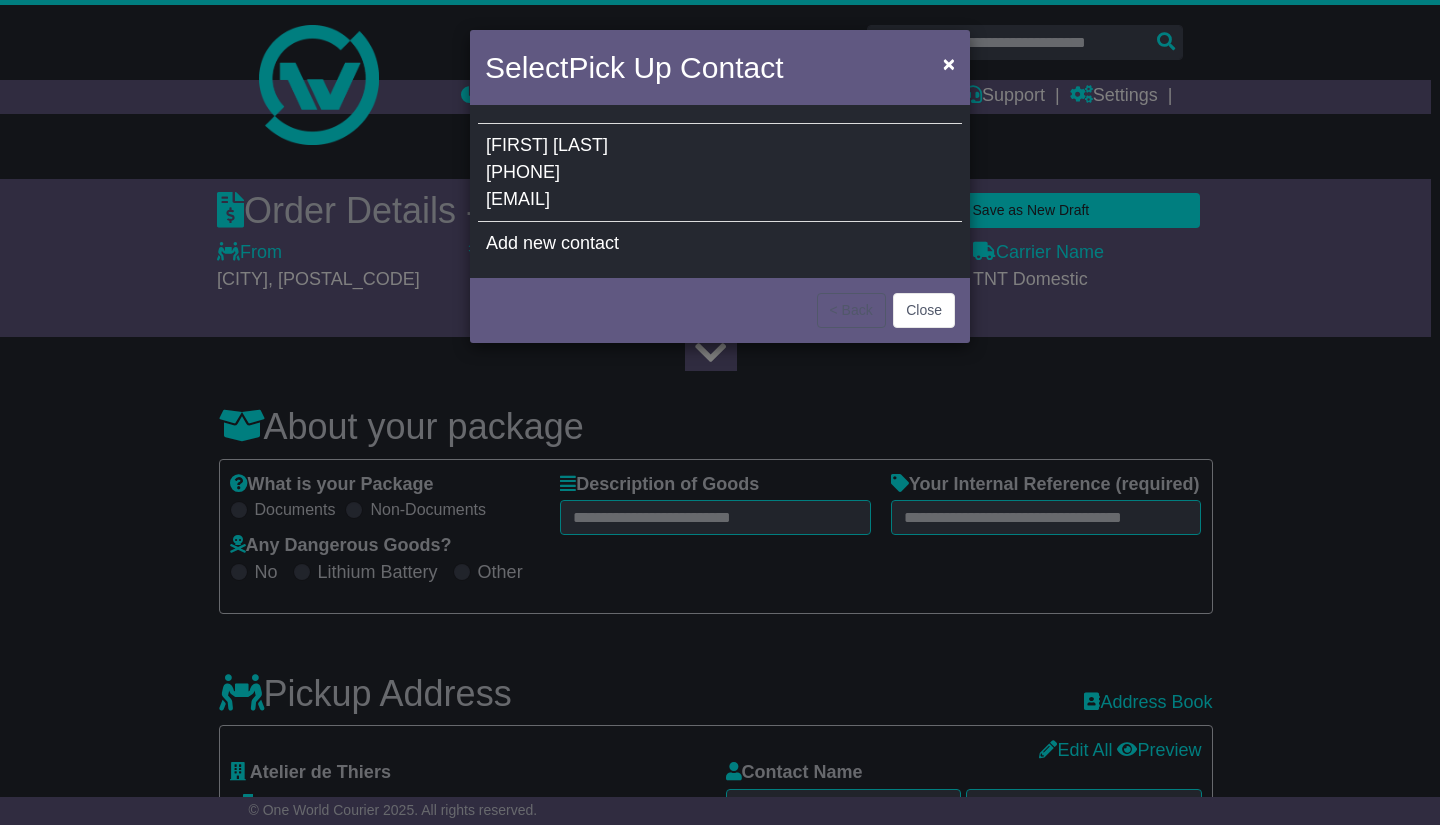 select 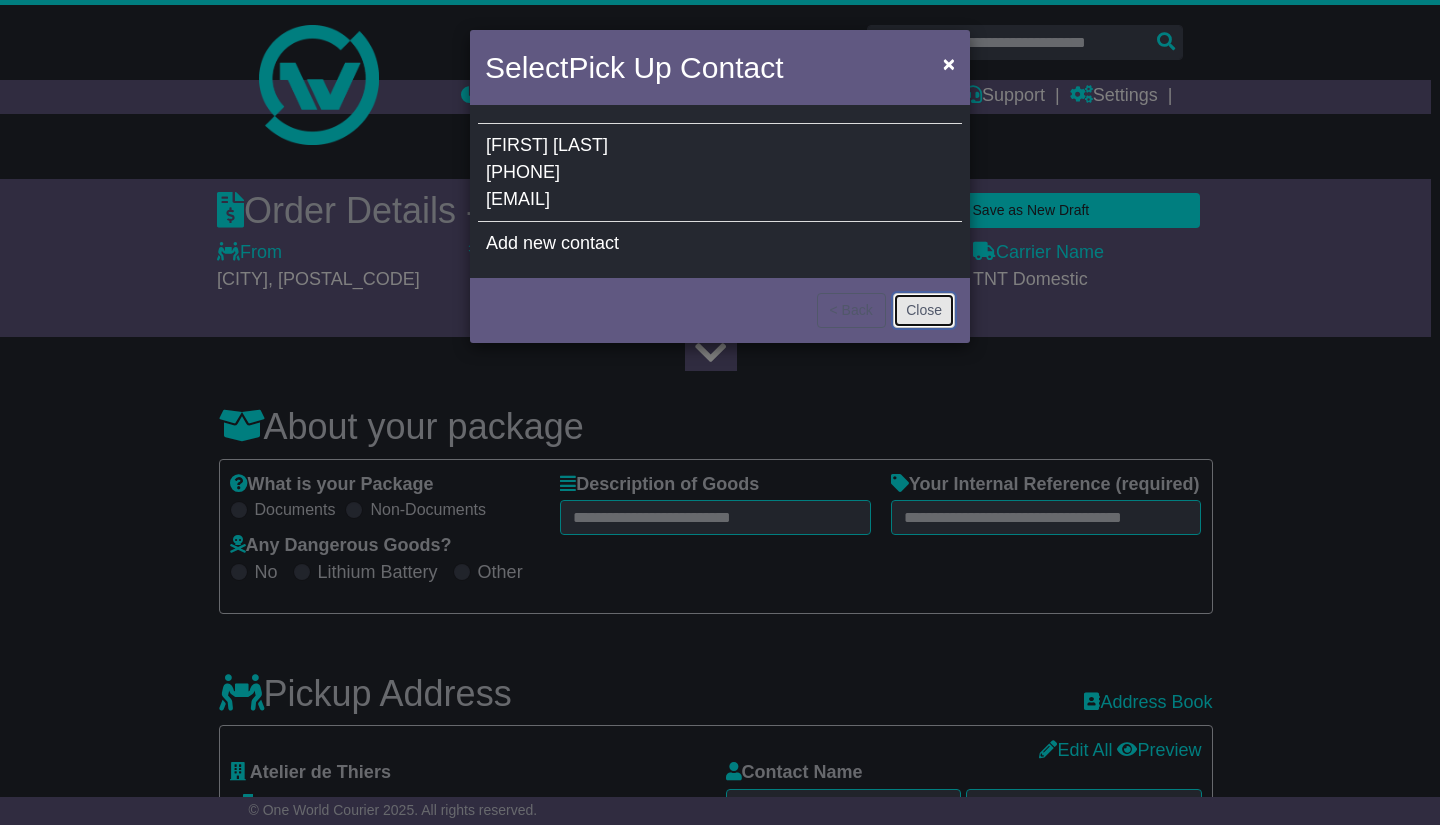 click on "Close" at bounding box center (924, 310) 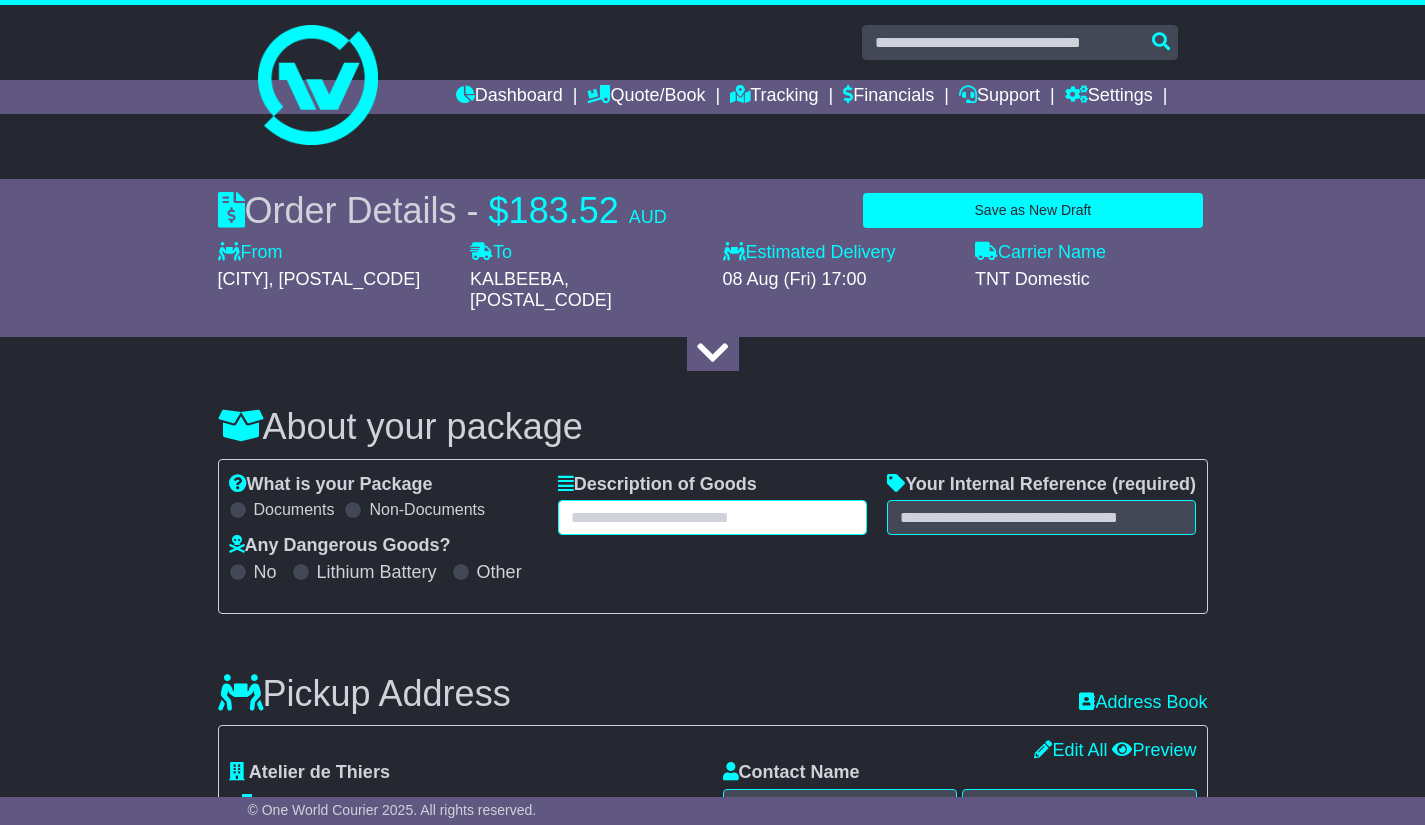 click at bounding box center (712, 517) 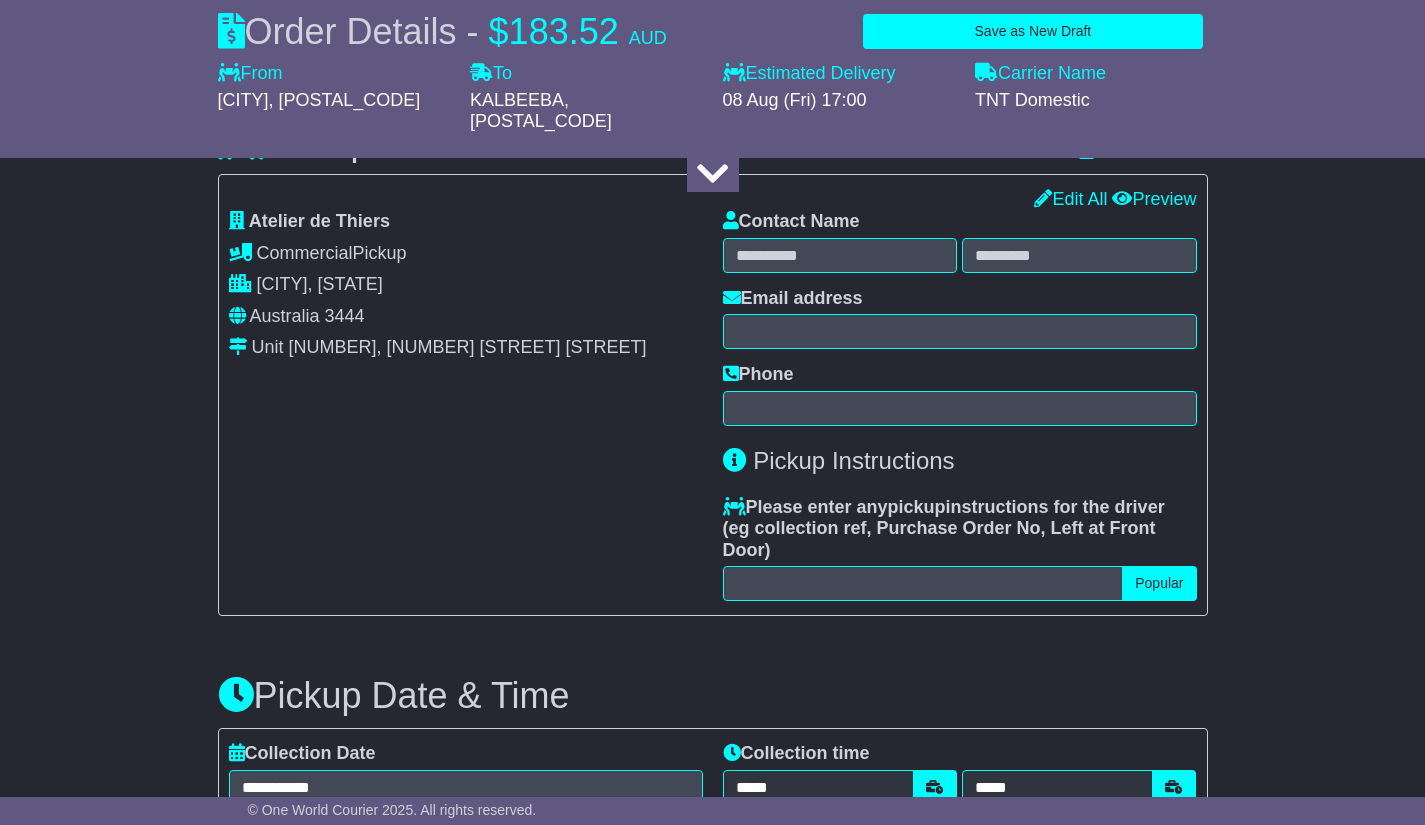 scroll, scrollTop: 549, scrollLeft: 0, axis: vertical 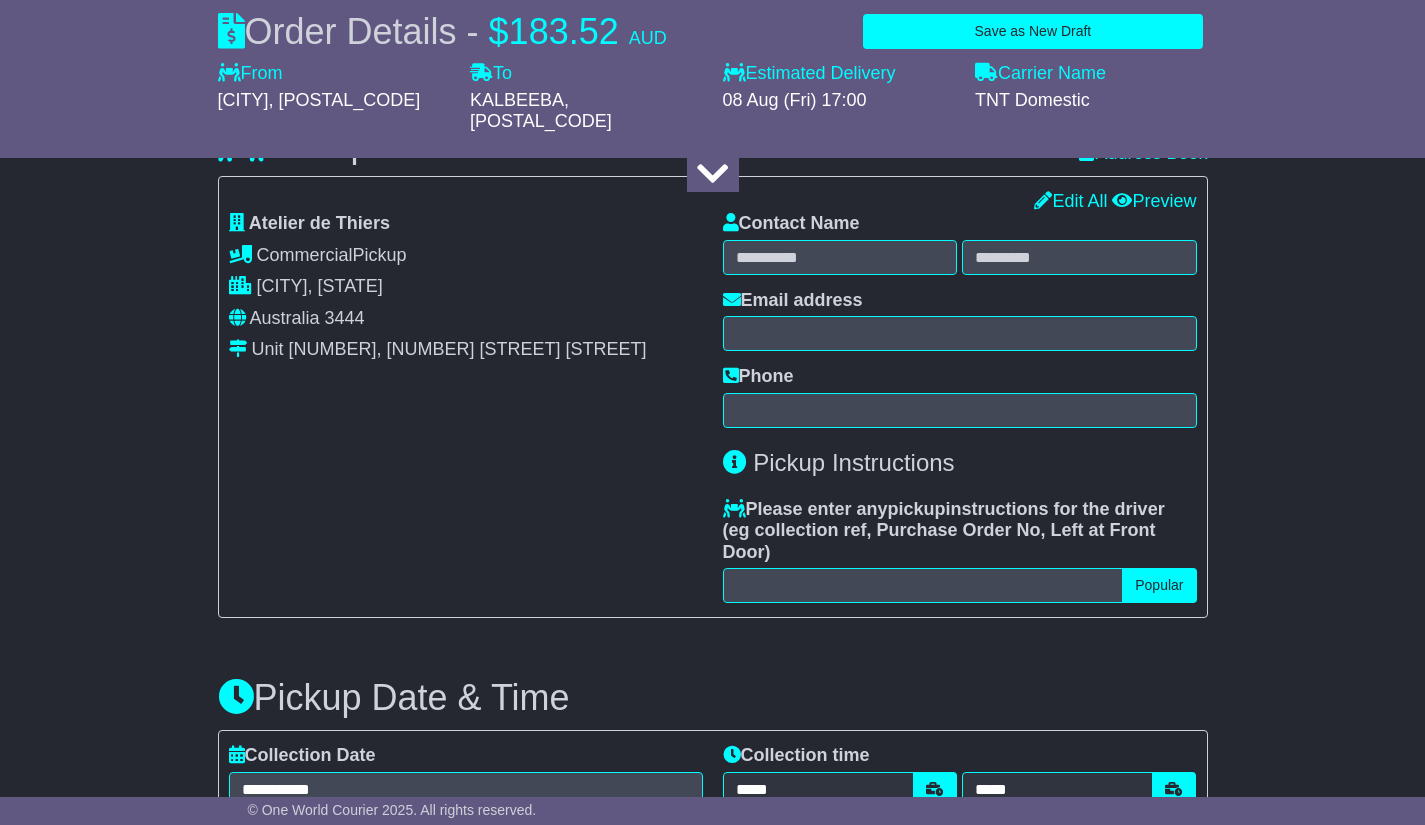 type on "**********" 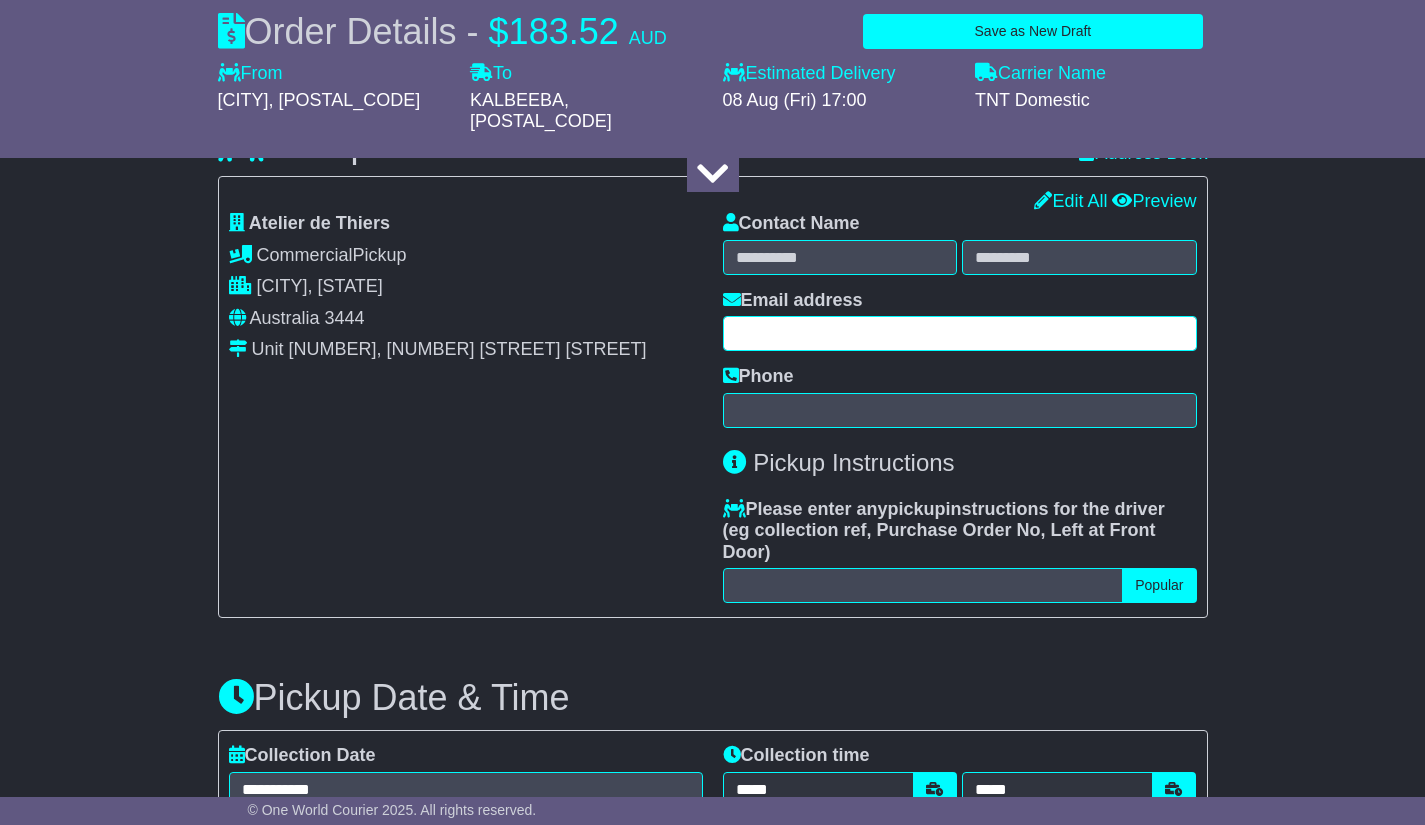 click at bounding box center (960, 333) 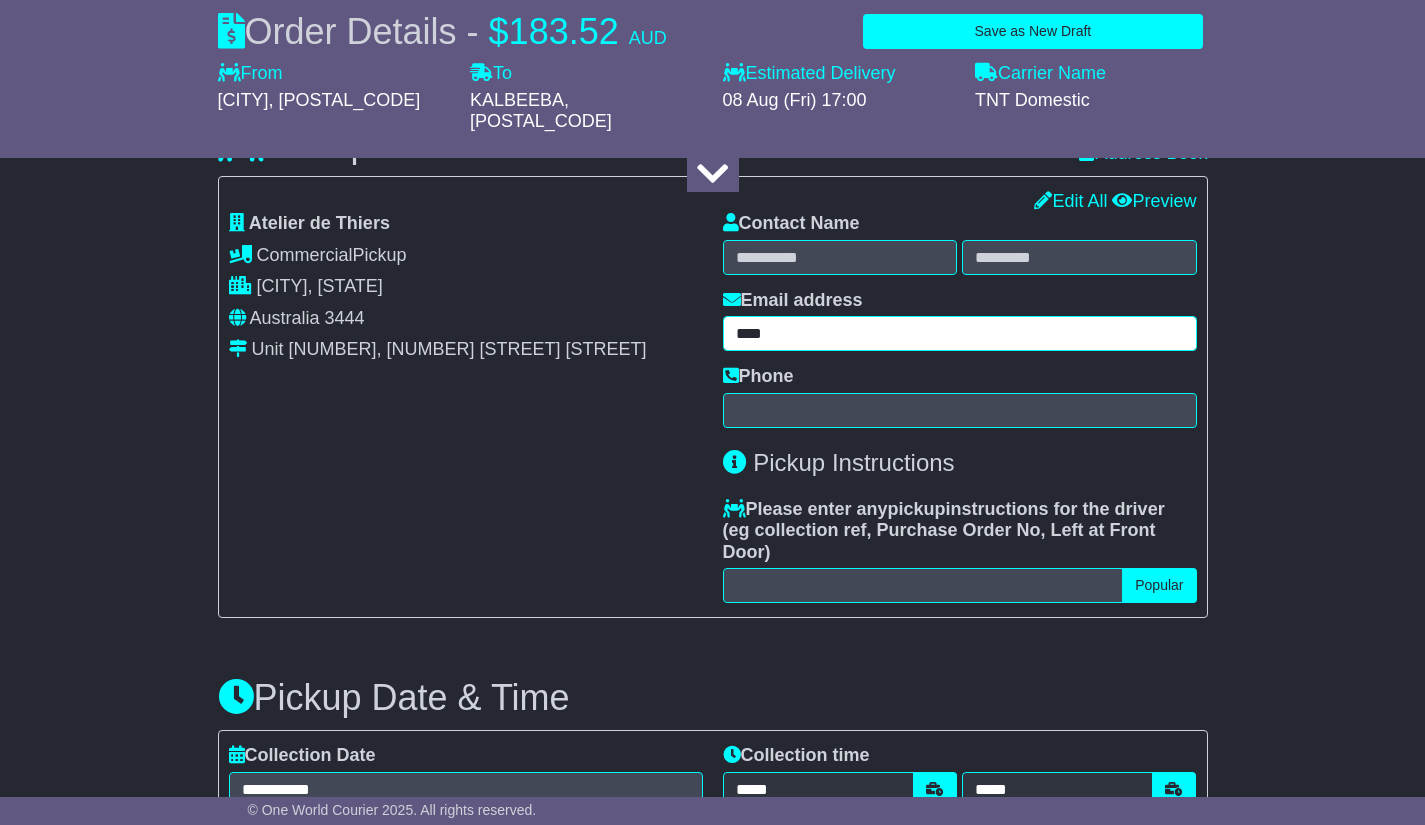 type on "**********" 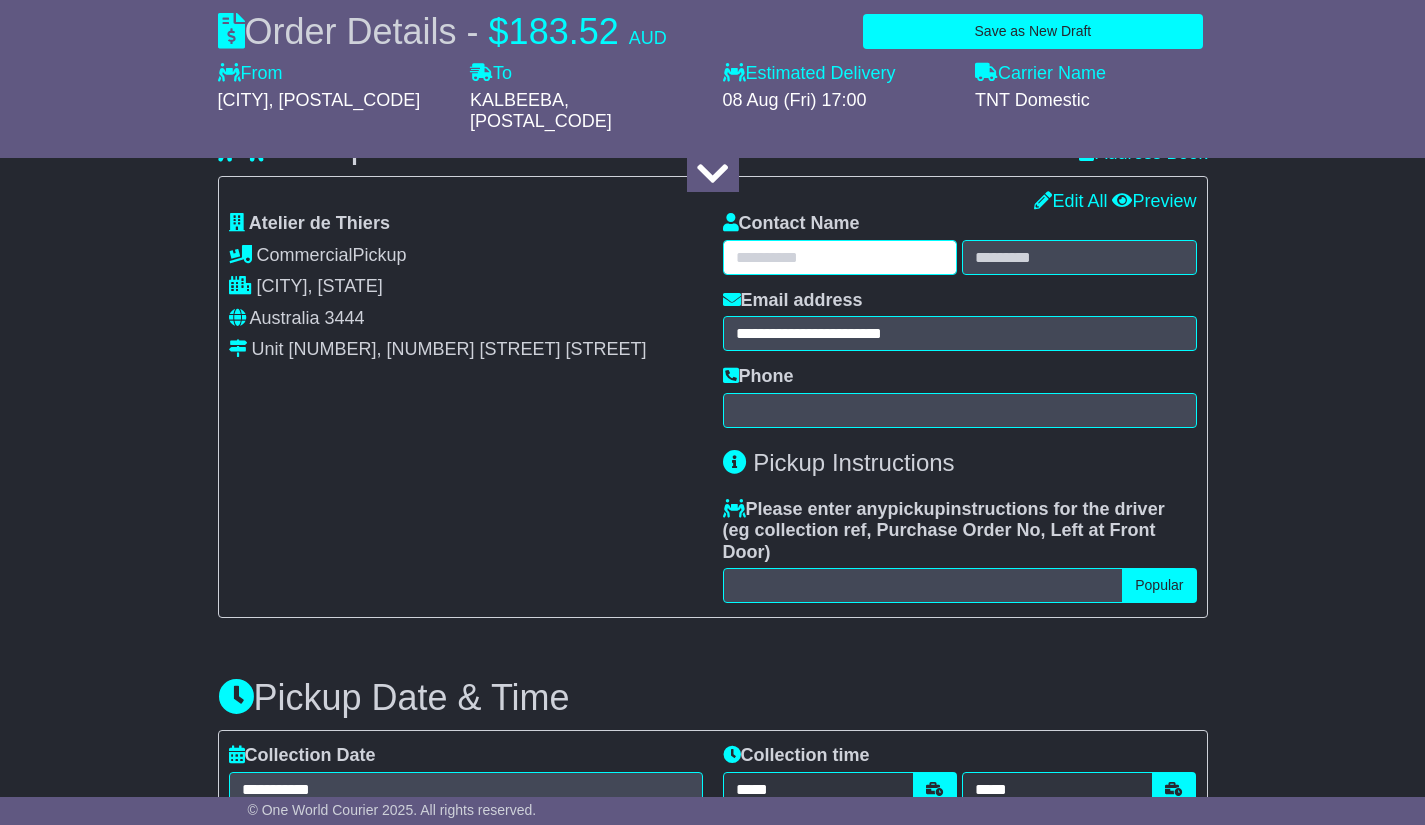type on "*******" 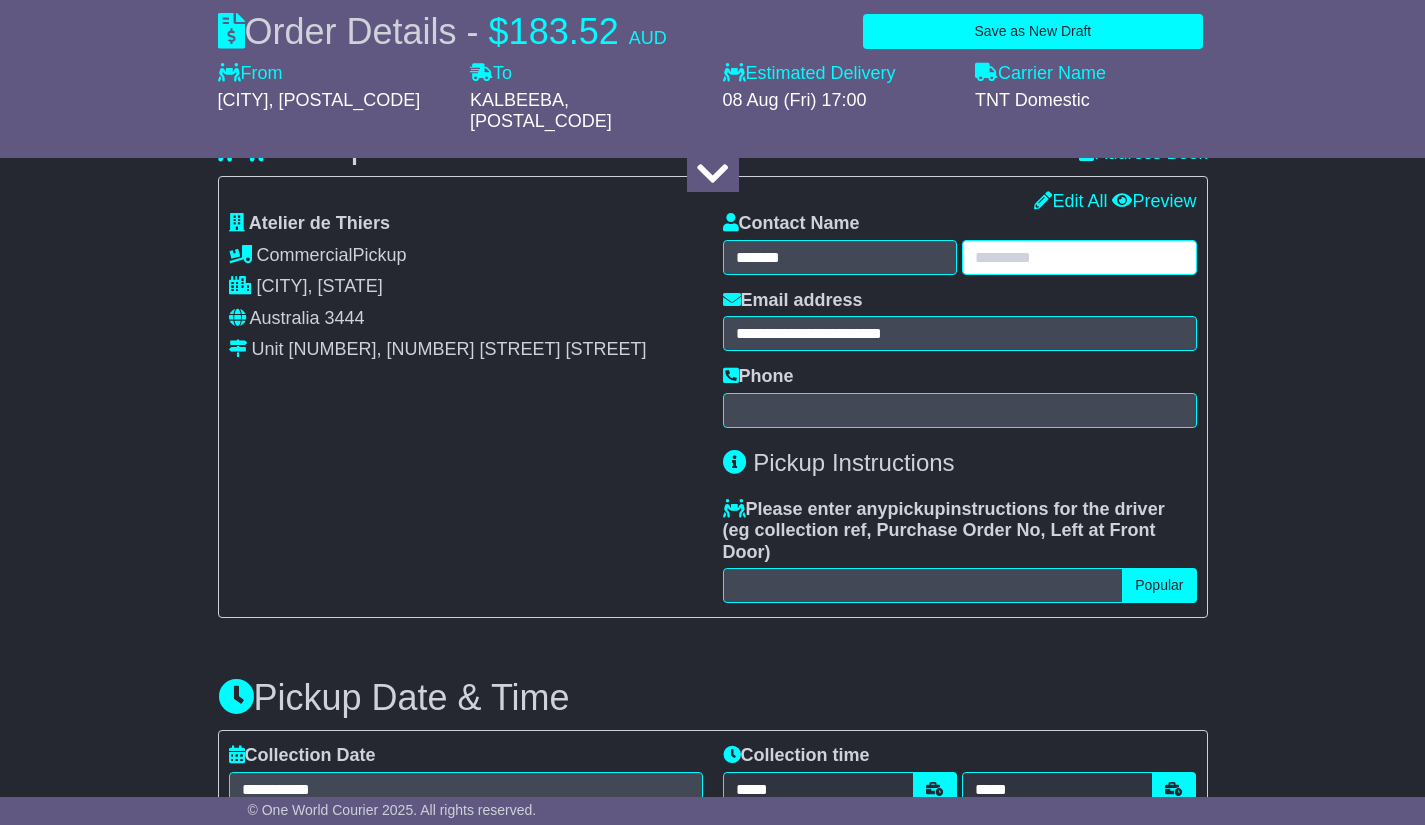 type on "******" 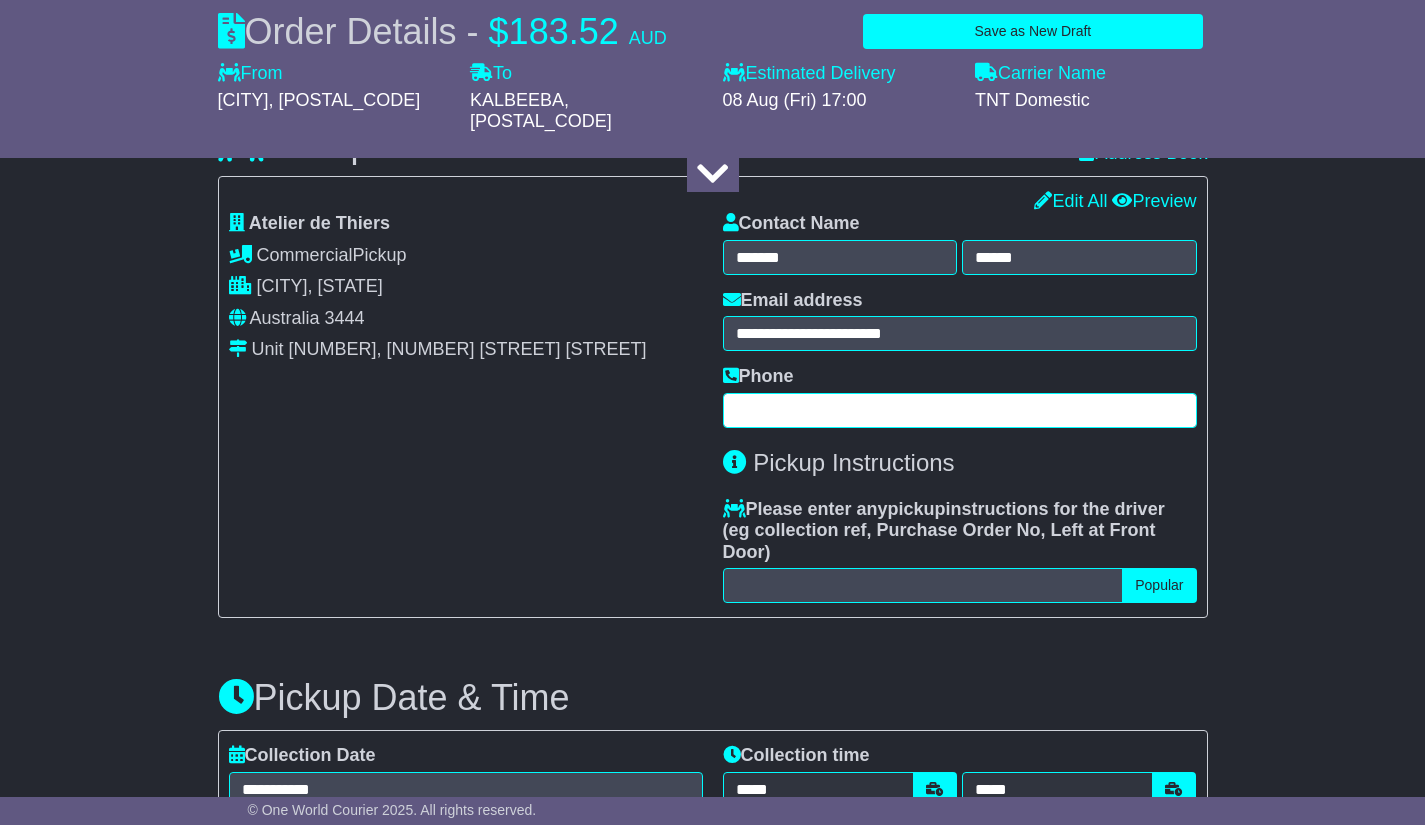 type on "**********" 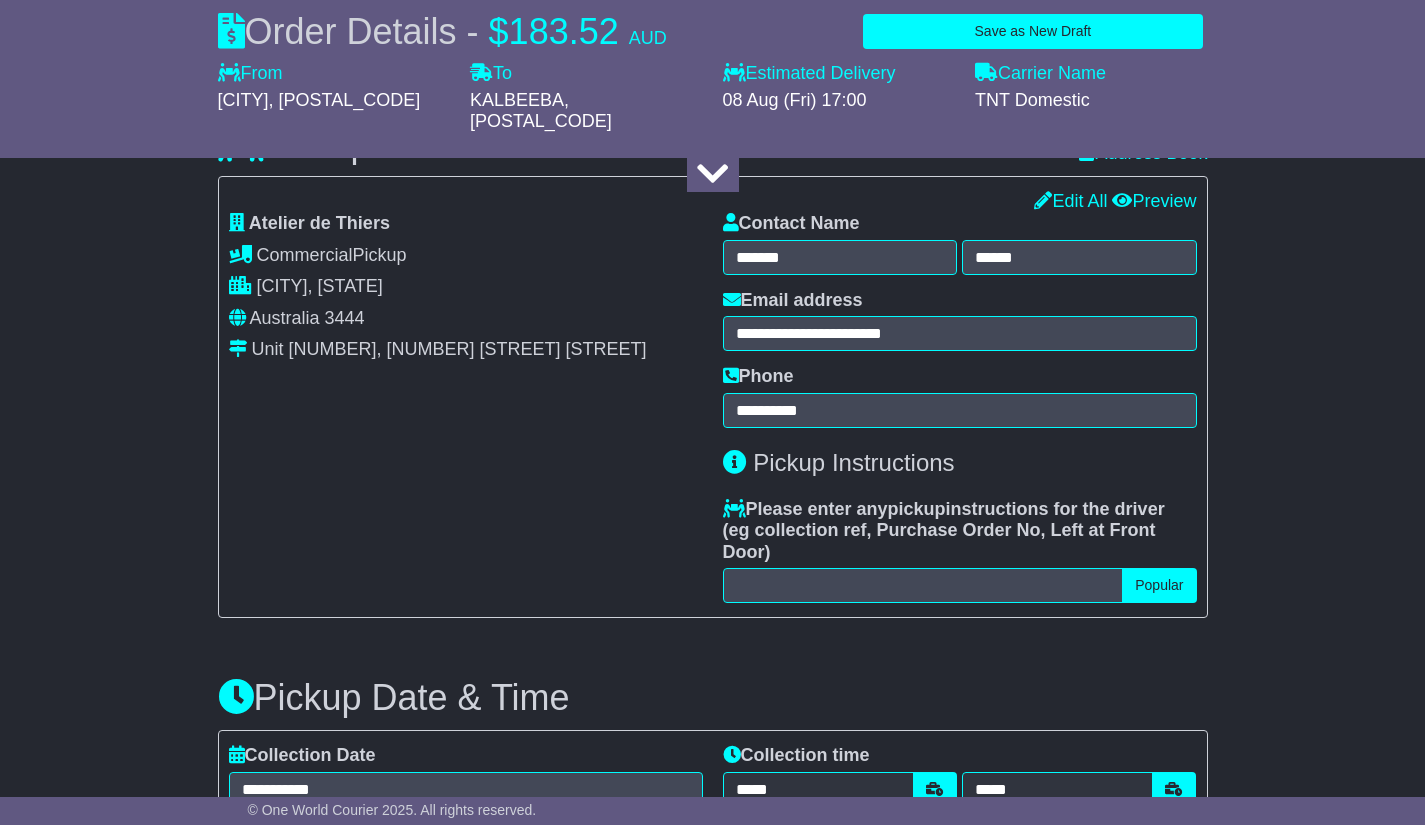 type on "**********" 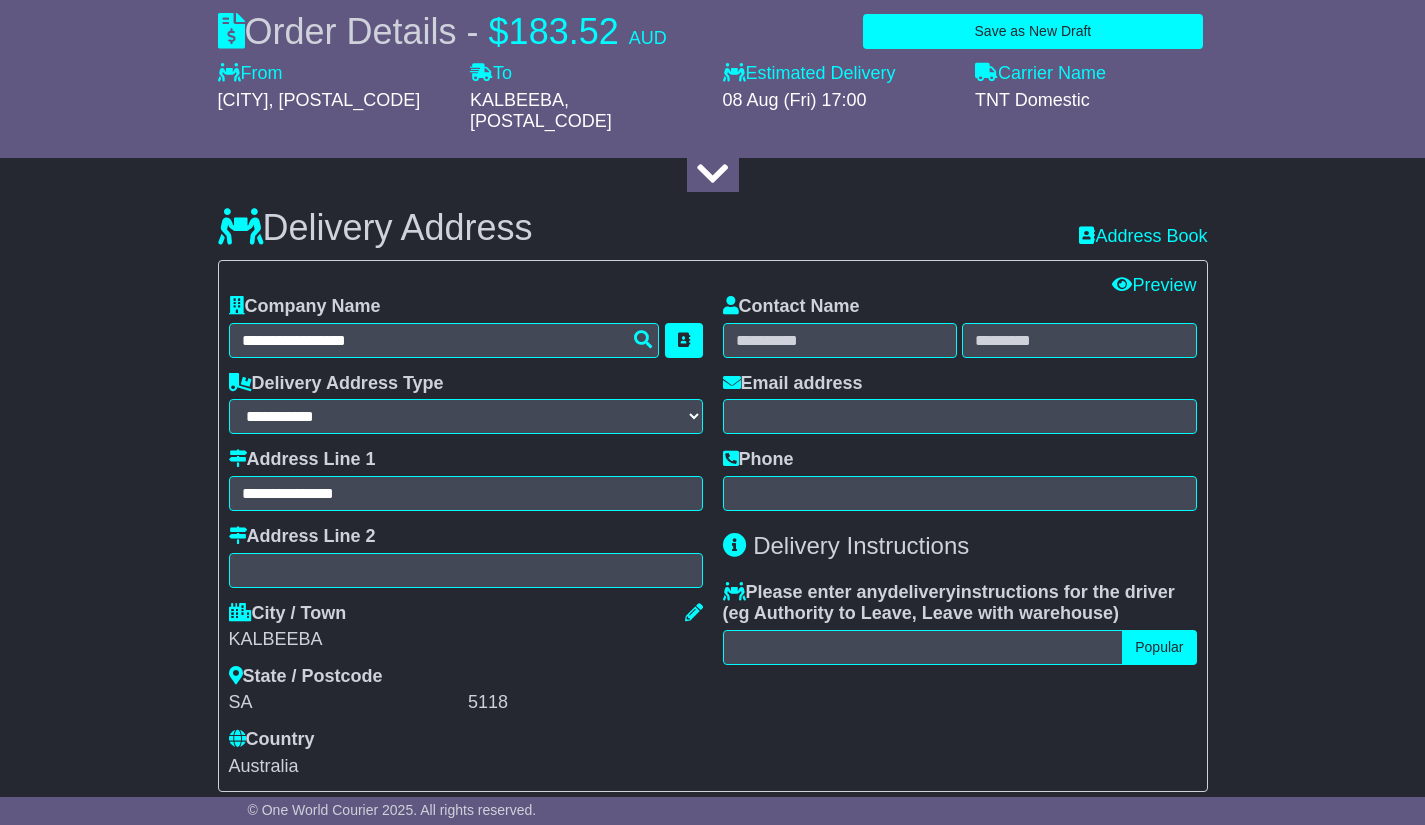 scroll, scrollTop: 1227, scrollLeft: 0, axis: vertical 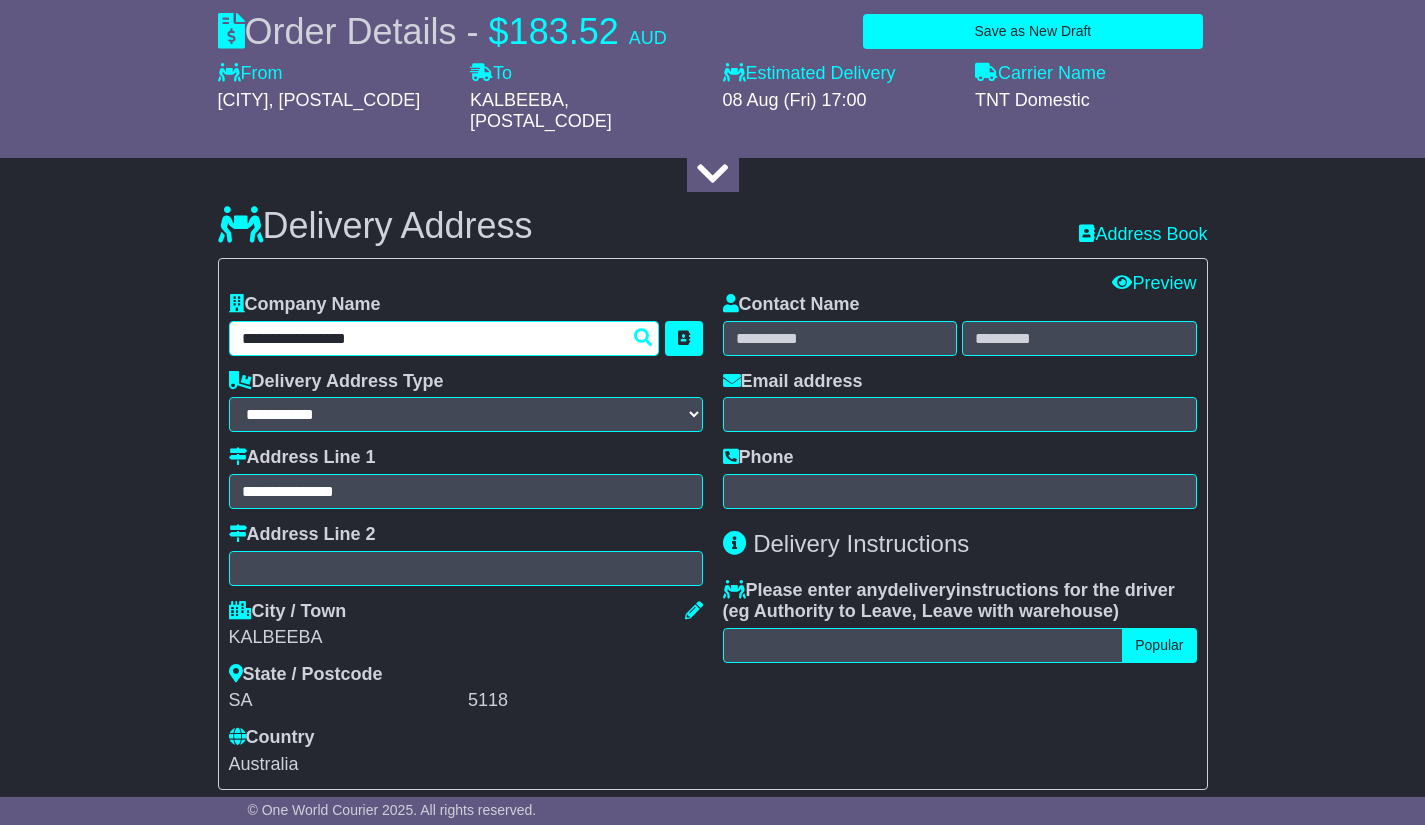 drag, startPoint x: 386, startPoint y: 346, endPoint x: 104, endPoint y: 334, distance: 282.25522 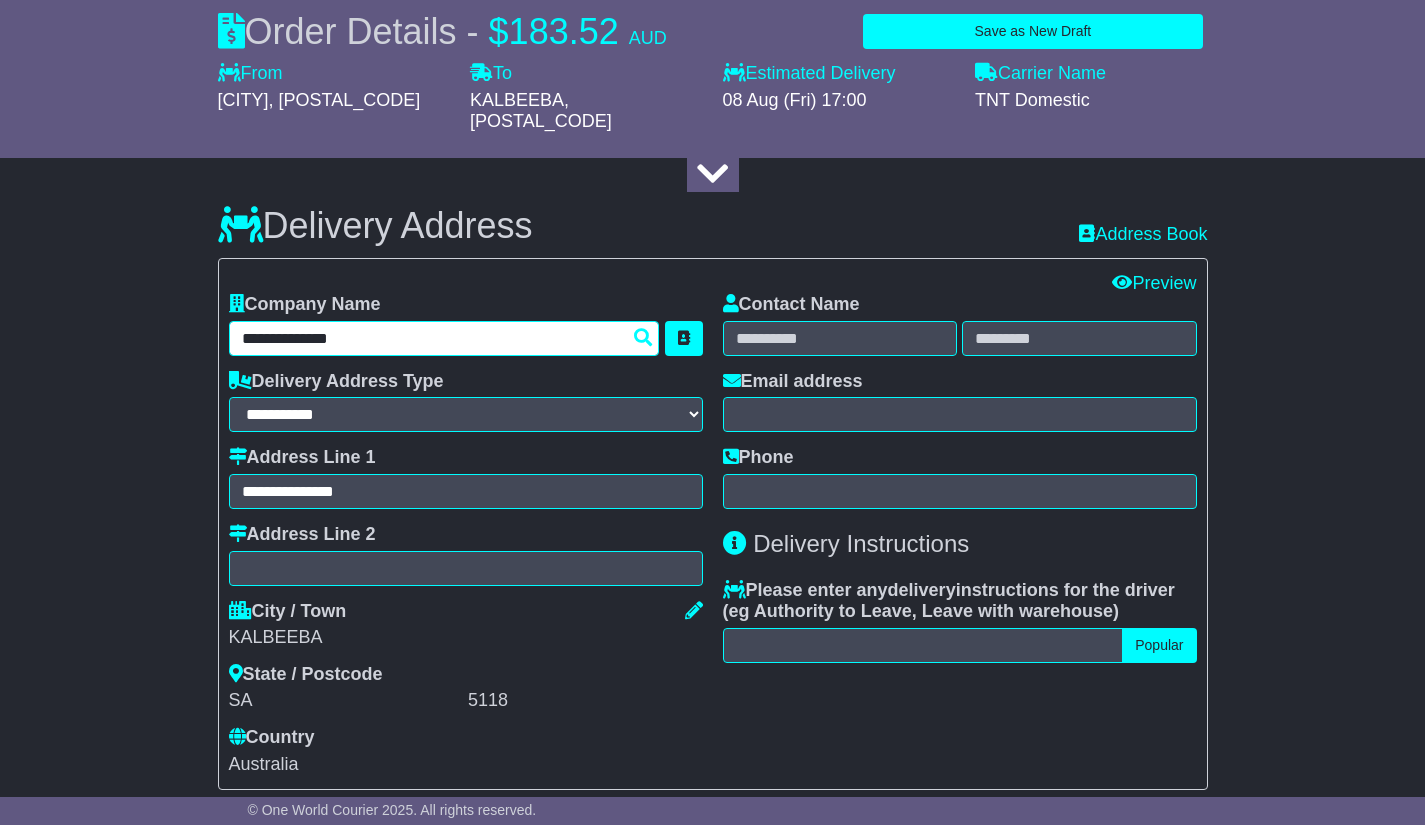 type on "**********" 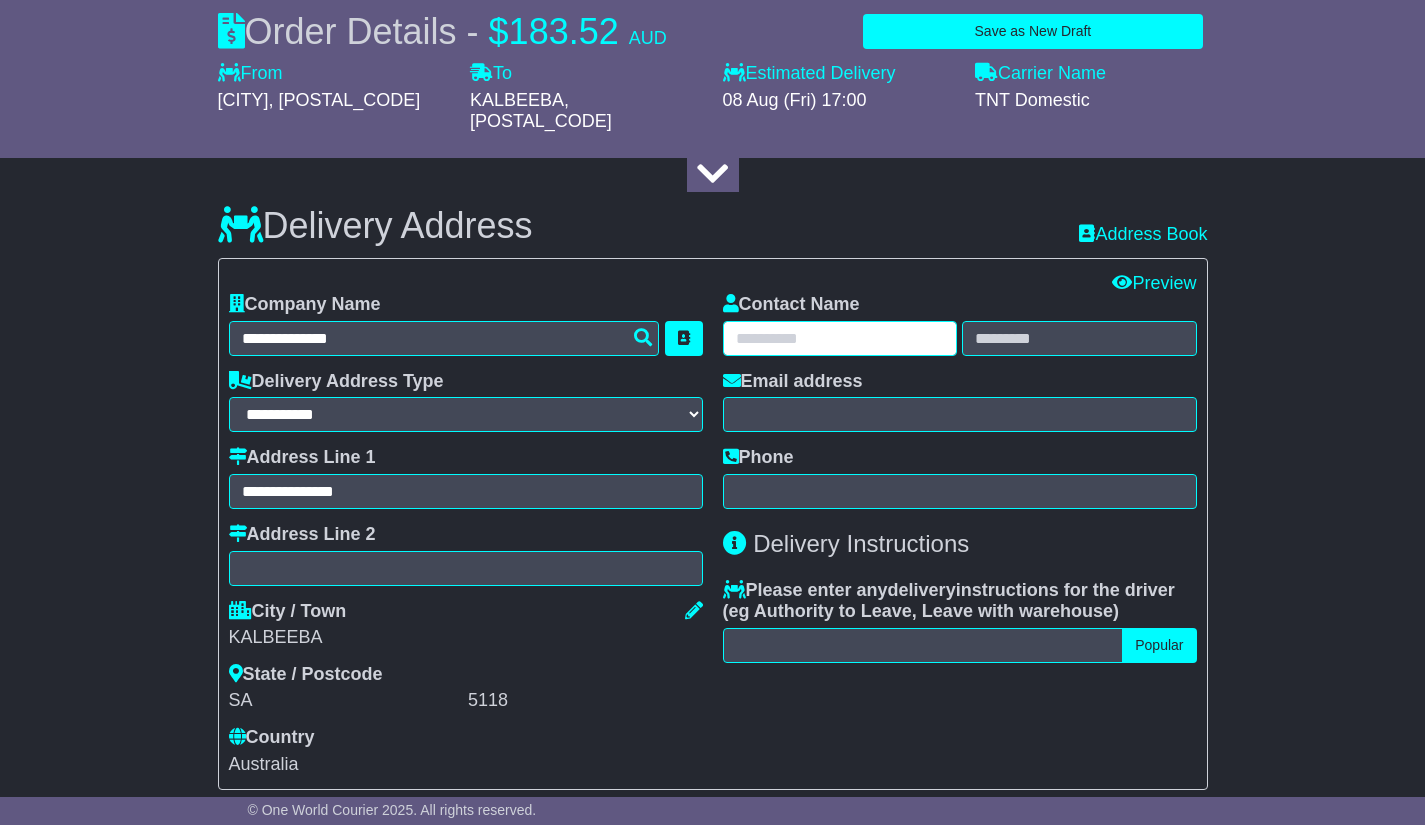 click at bounding box center [840, 338] 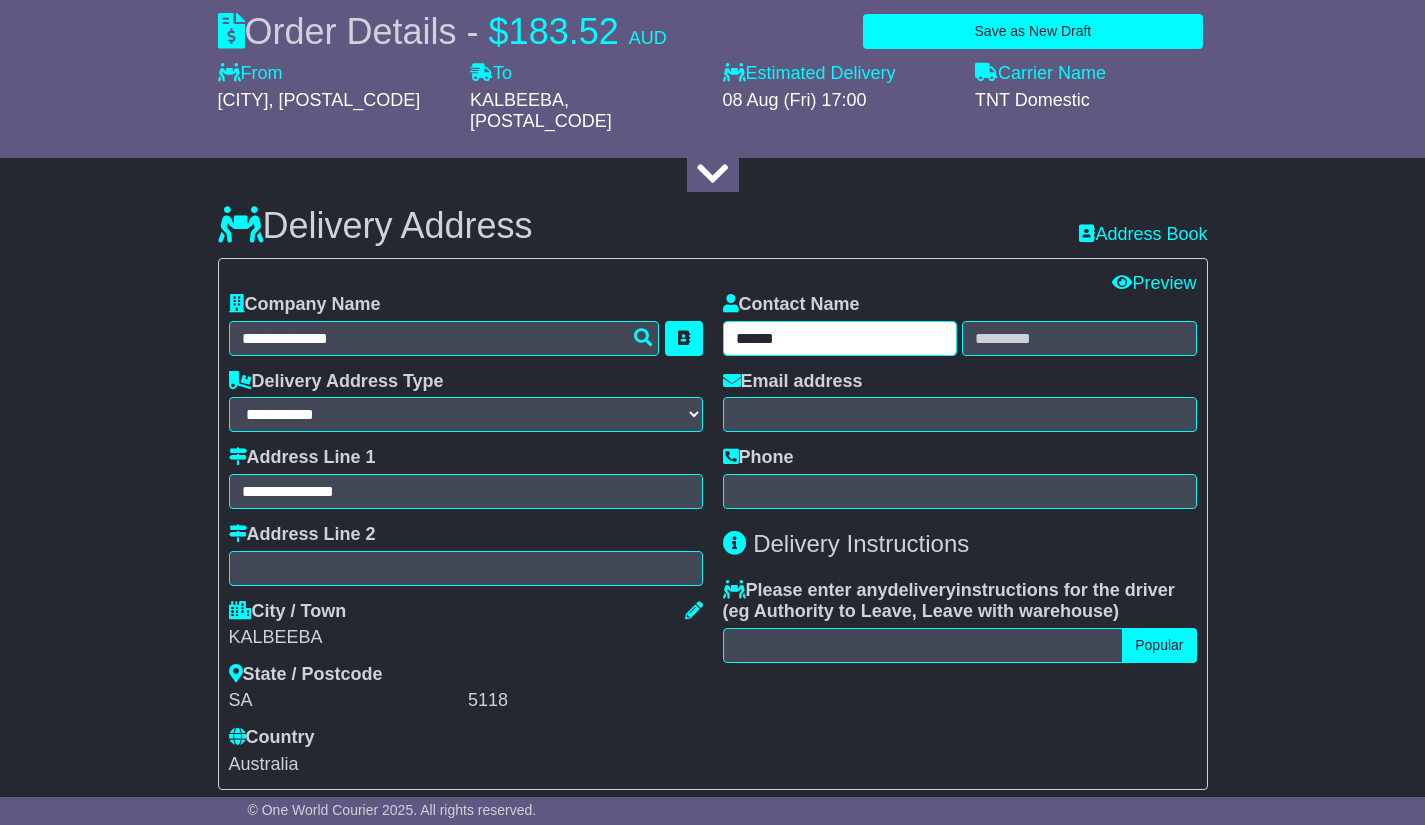 type on "******" 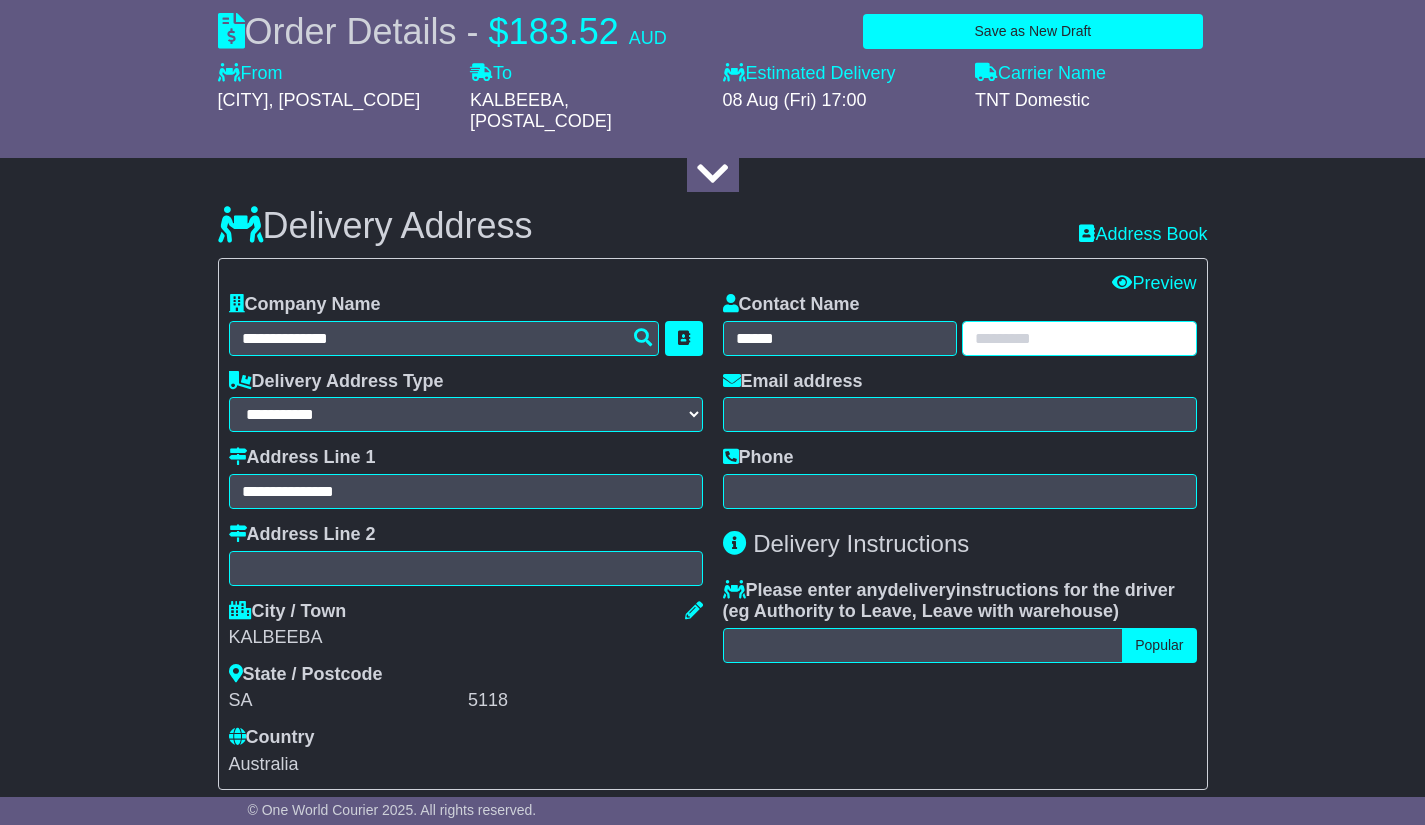 click at bounding box center (1079, 338) 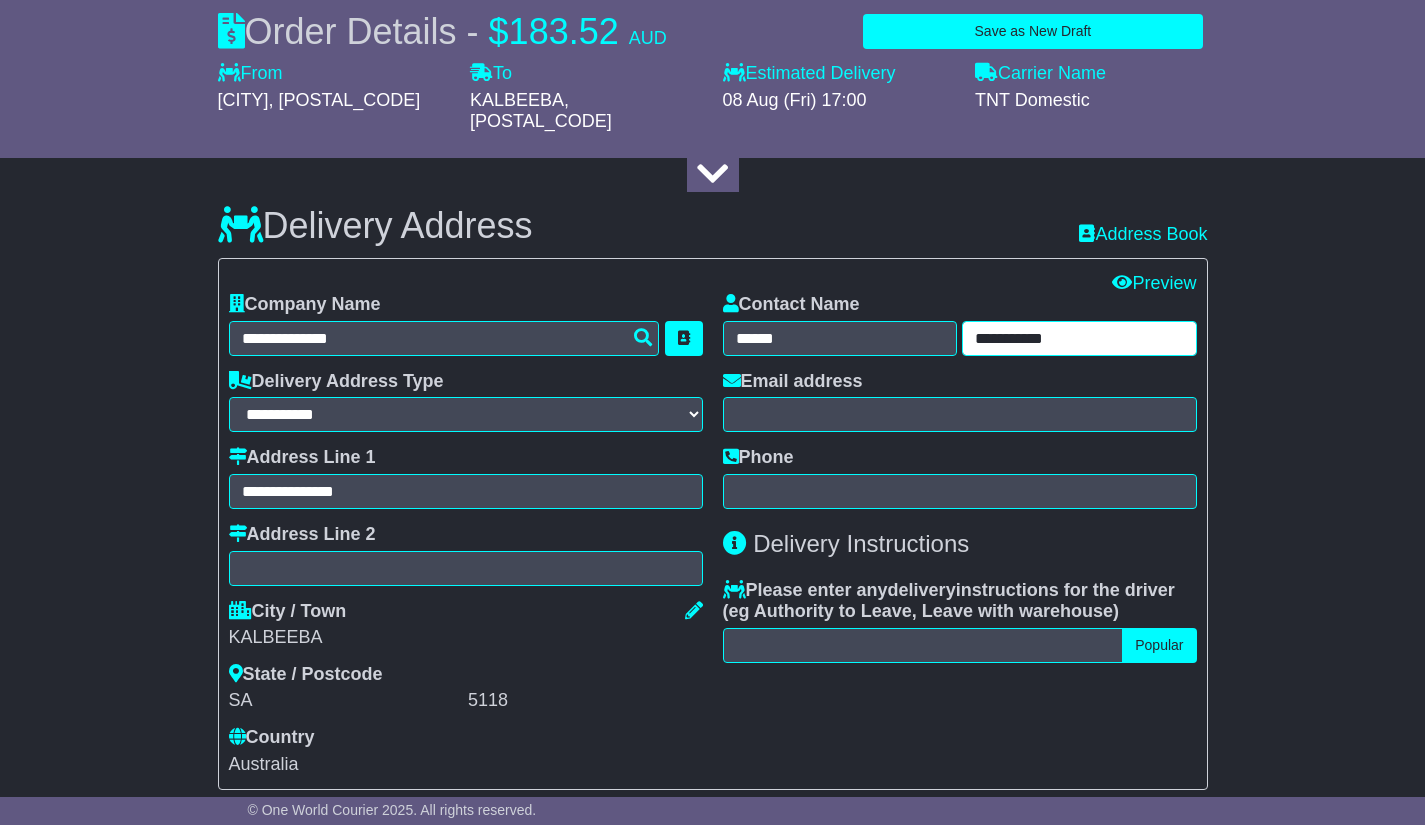 type on "**********" 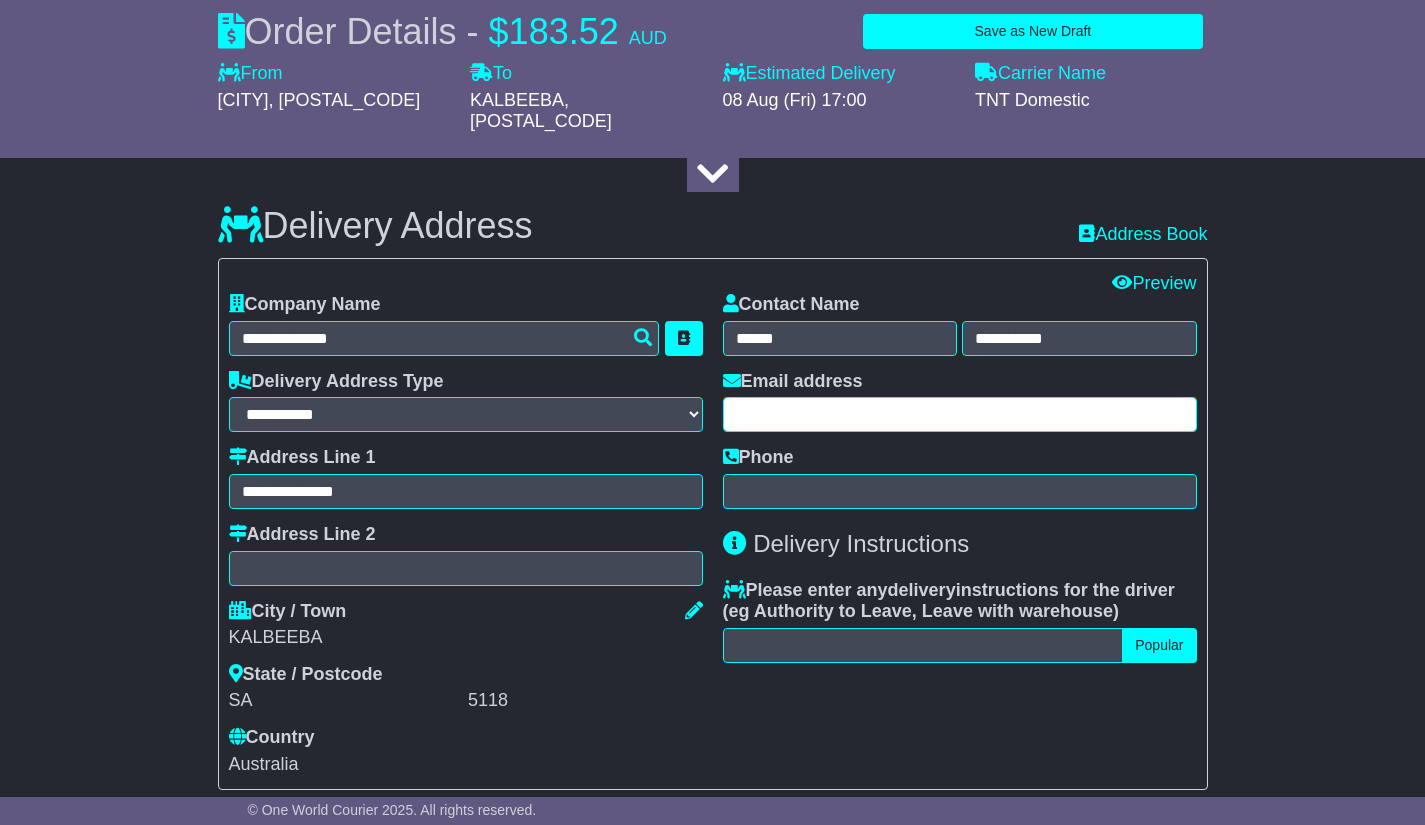 click at bounding box center [960, 414] 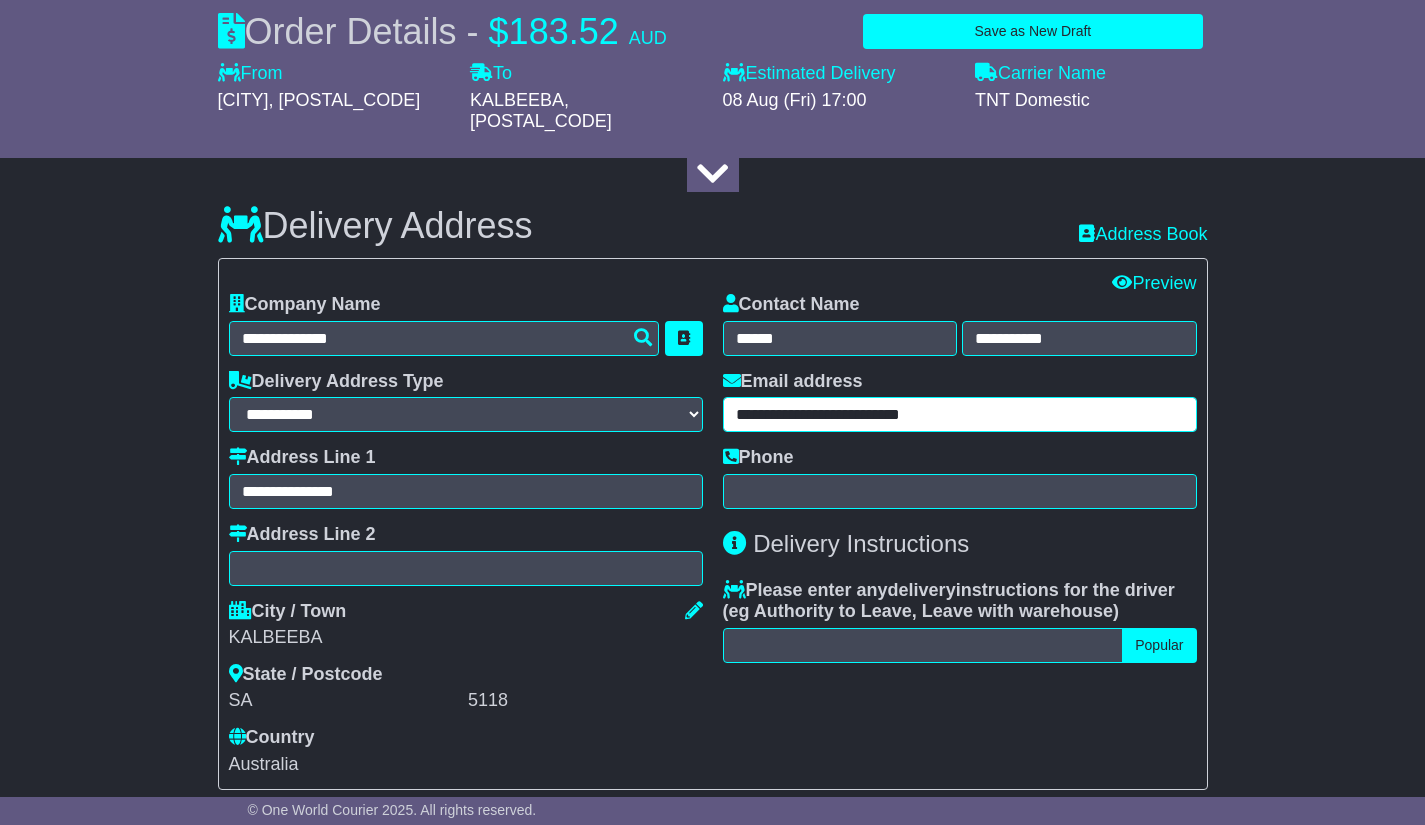 type on "**********" 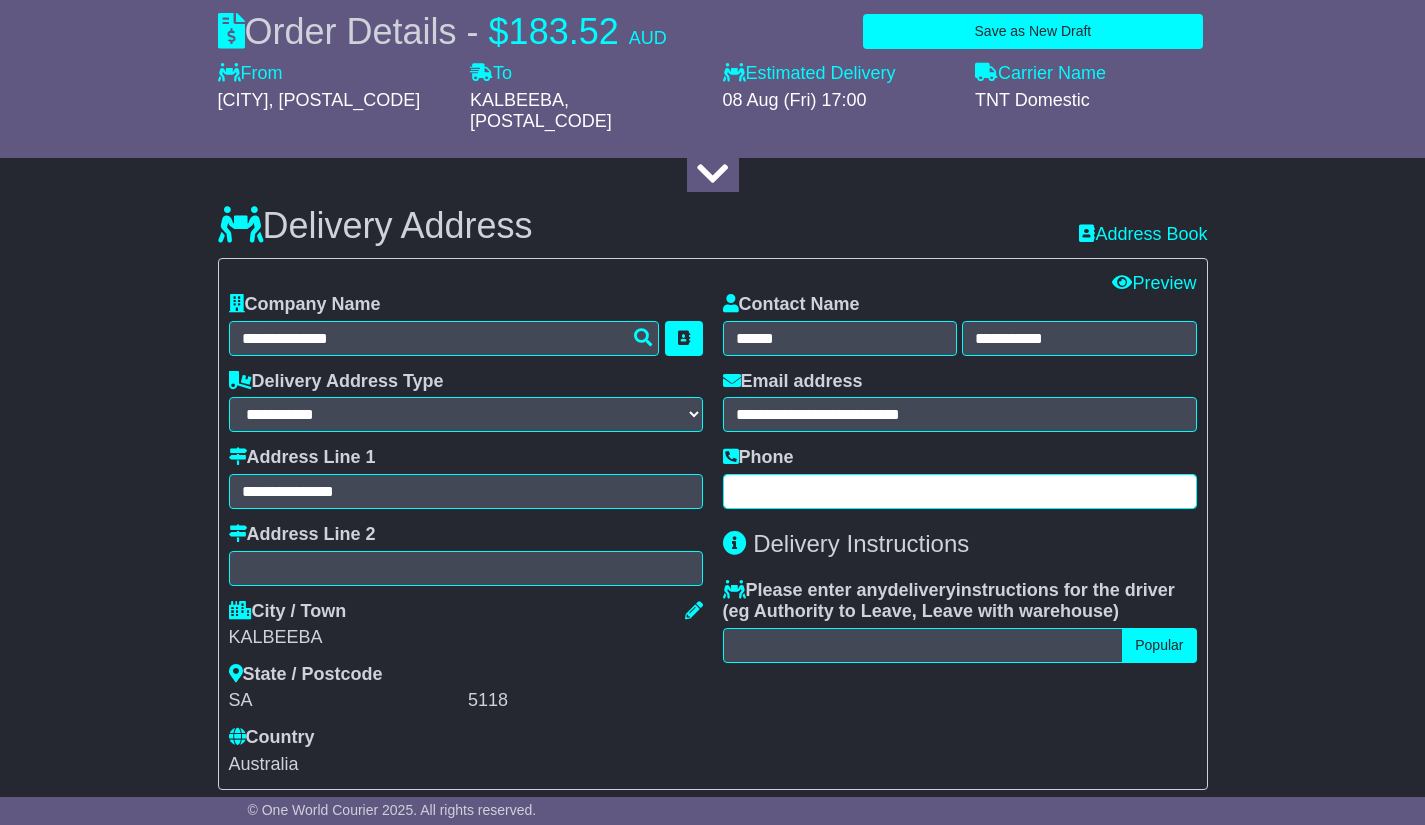 click at bounding box center [960, 491] 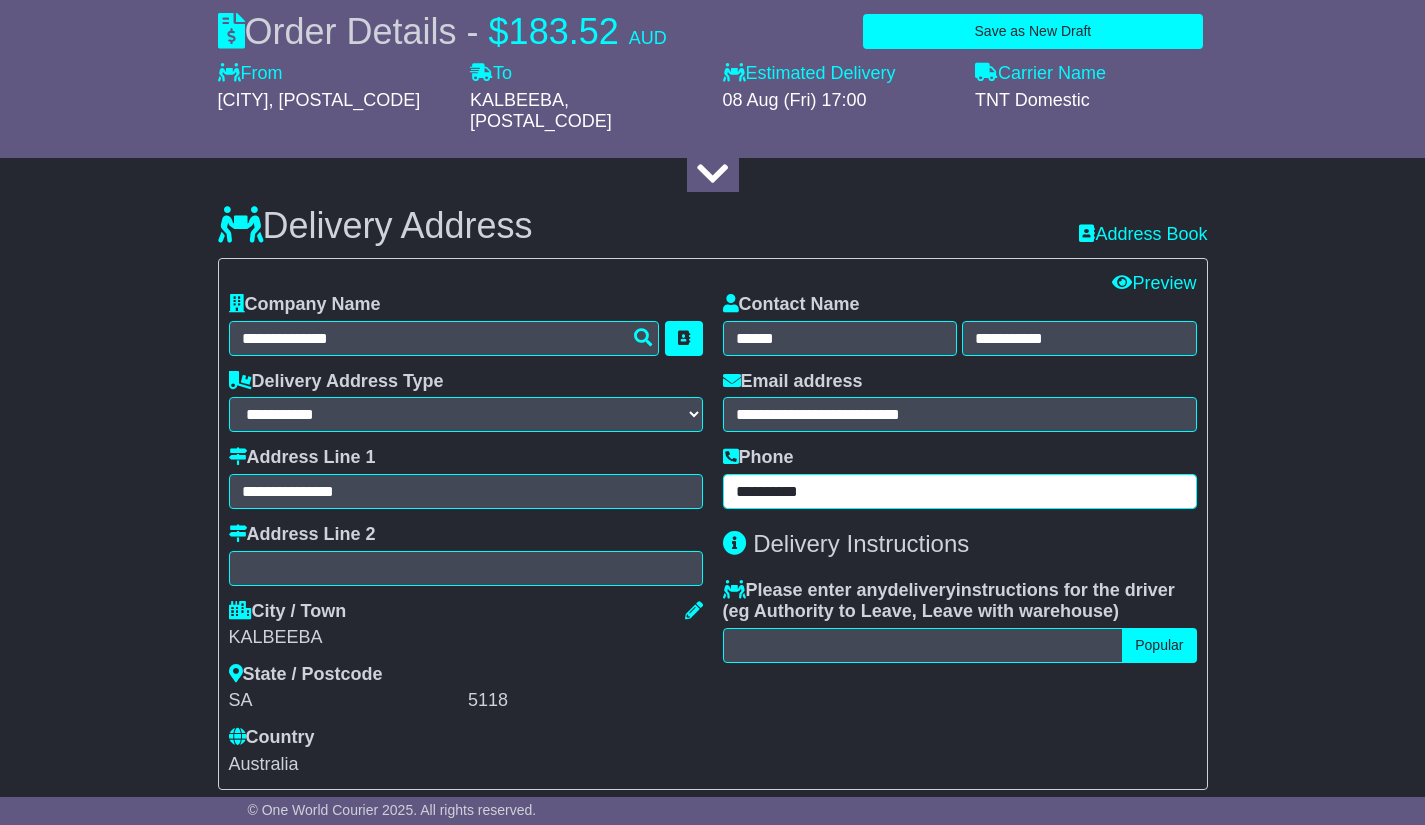 type on "**********" 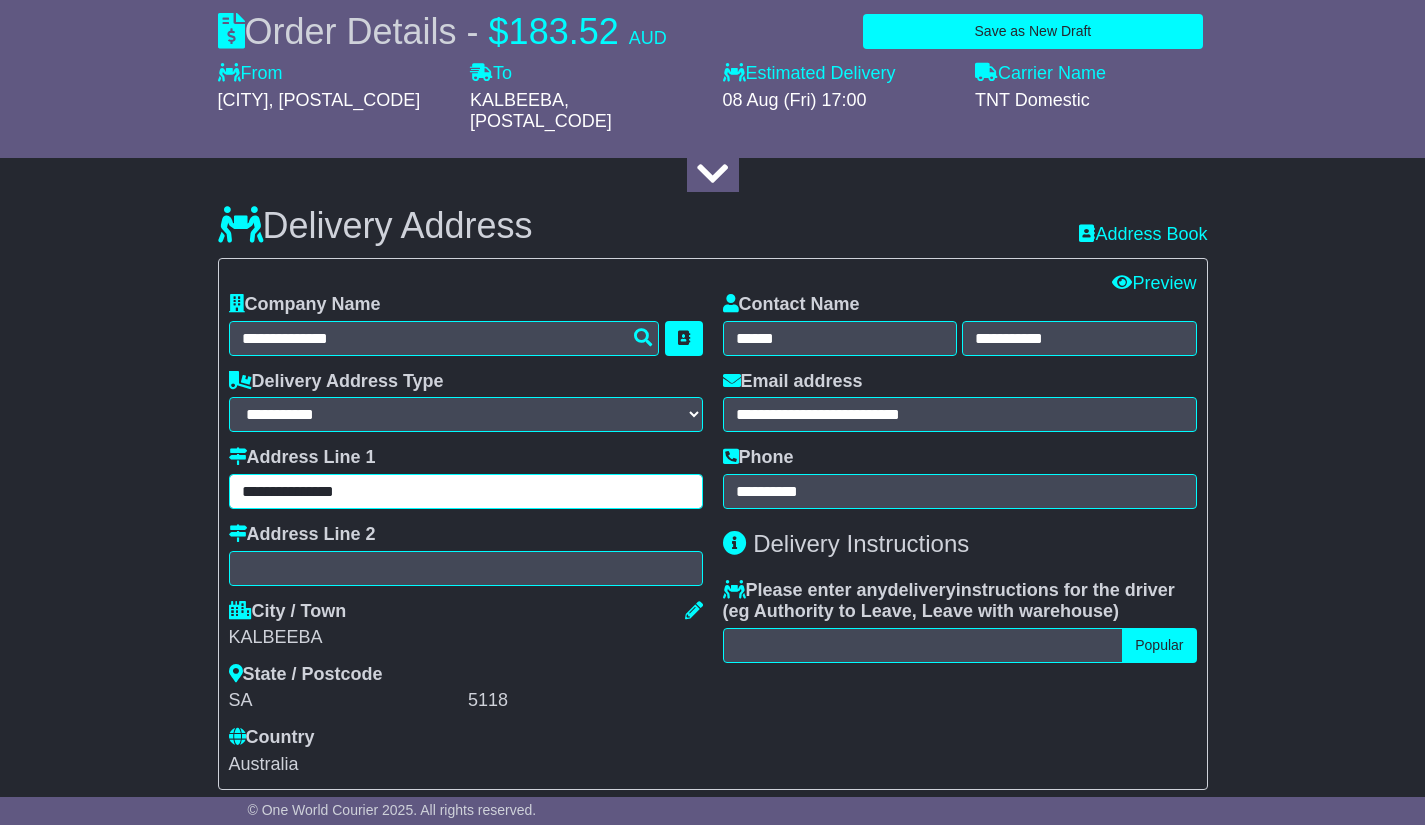 drag, startPoint x: 382, startPoint y: 490, endPoint x: 168, endPoint y: 493, distance: 214.02103 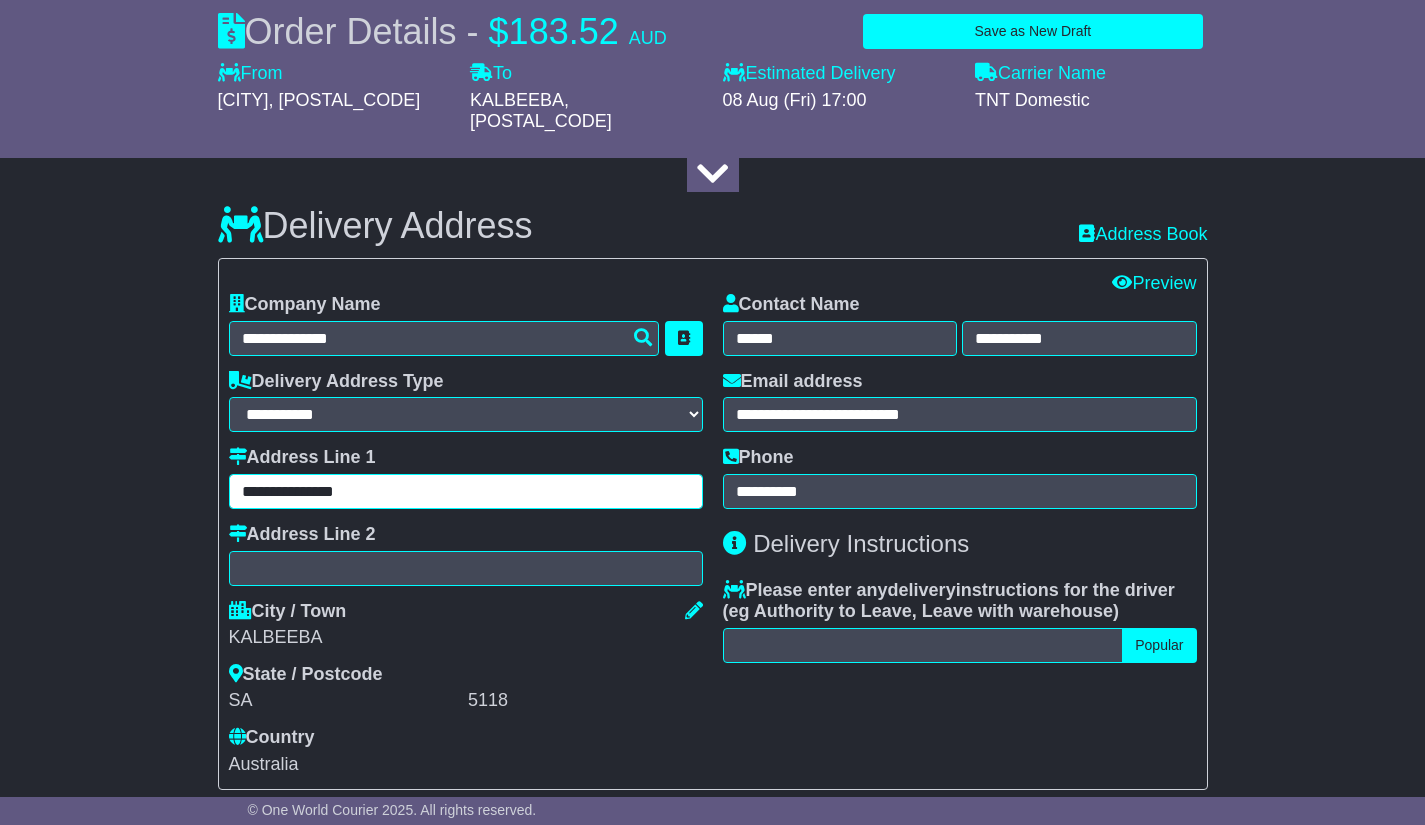 paste on "**********" 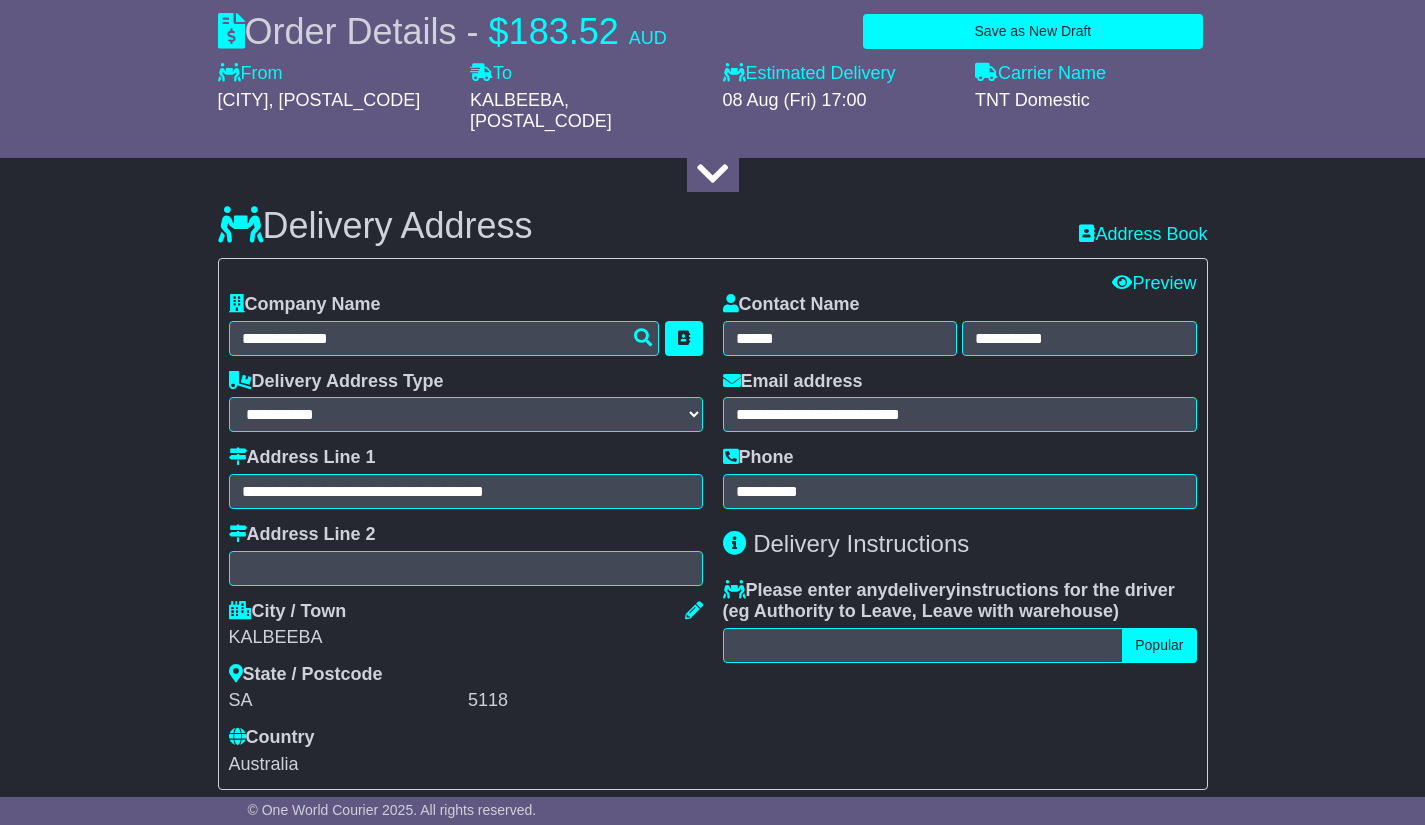 click on "**********" at bounding box center (466, 534) 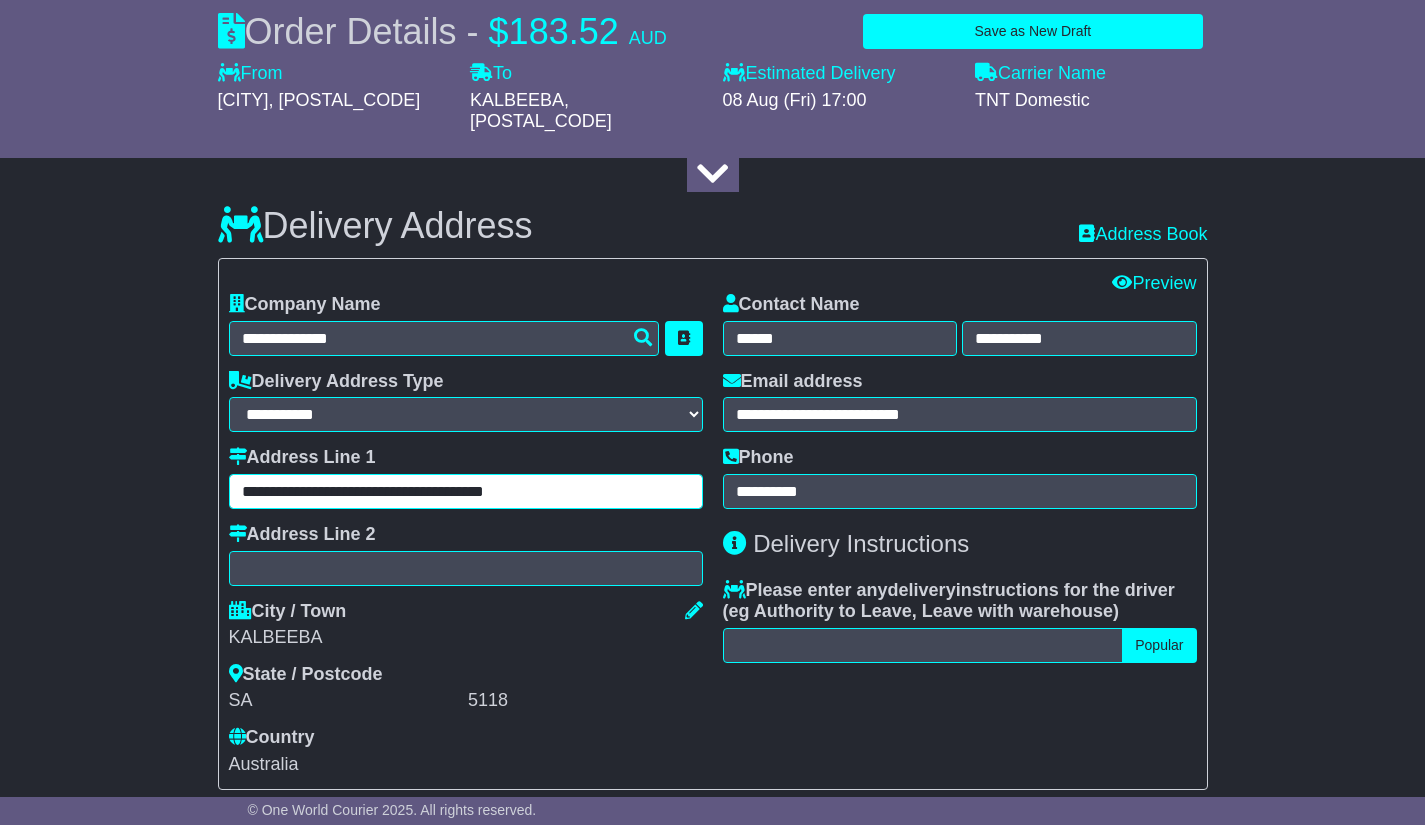 drag, startPoint x: 536, startPoint y: 489, endPoint x: 397, endPoint y: 497, distance: 139.23003 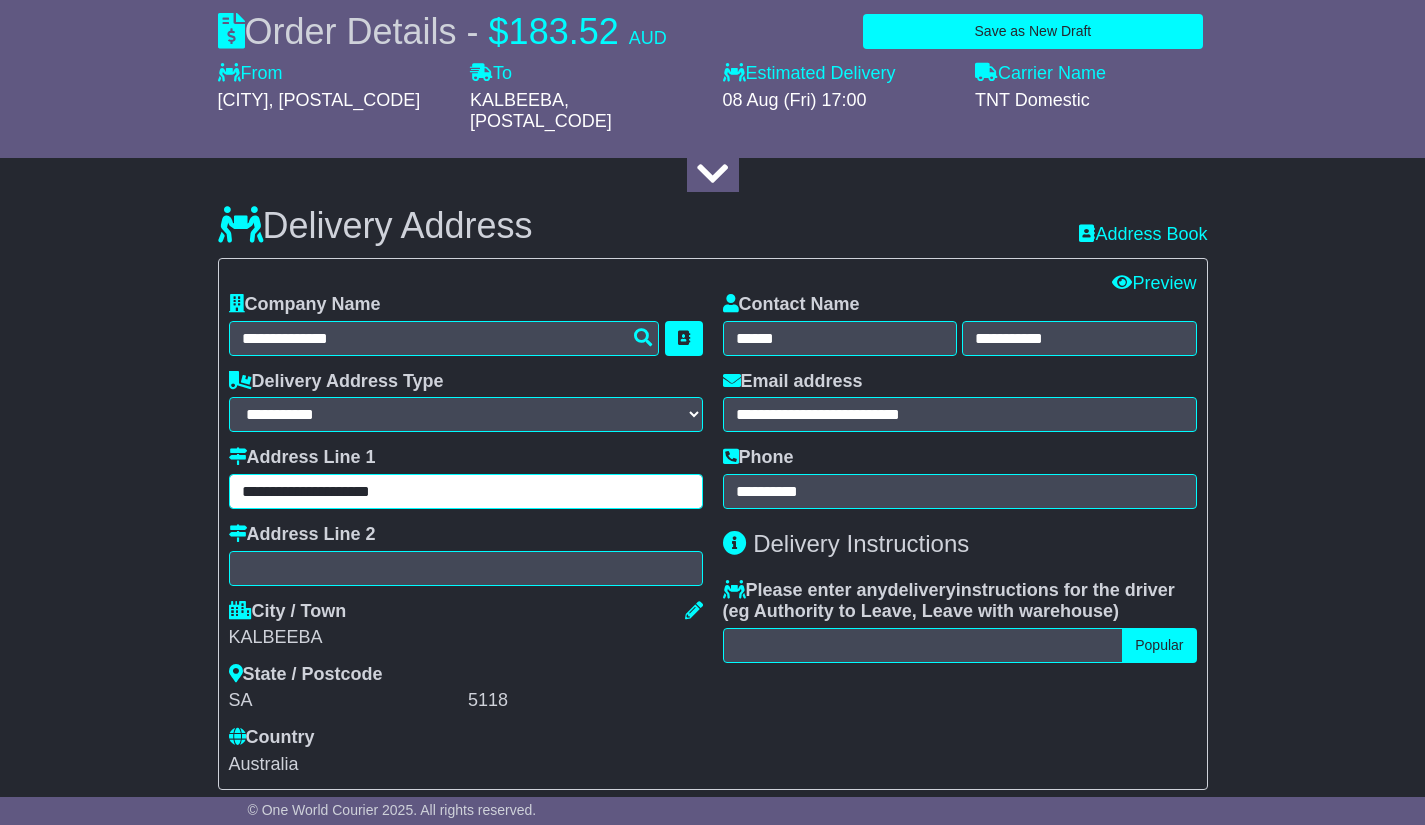 type on "**********" 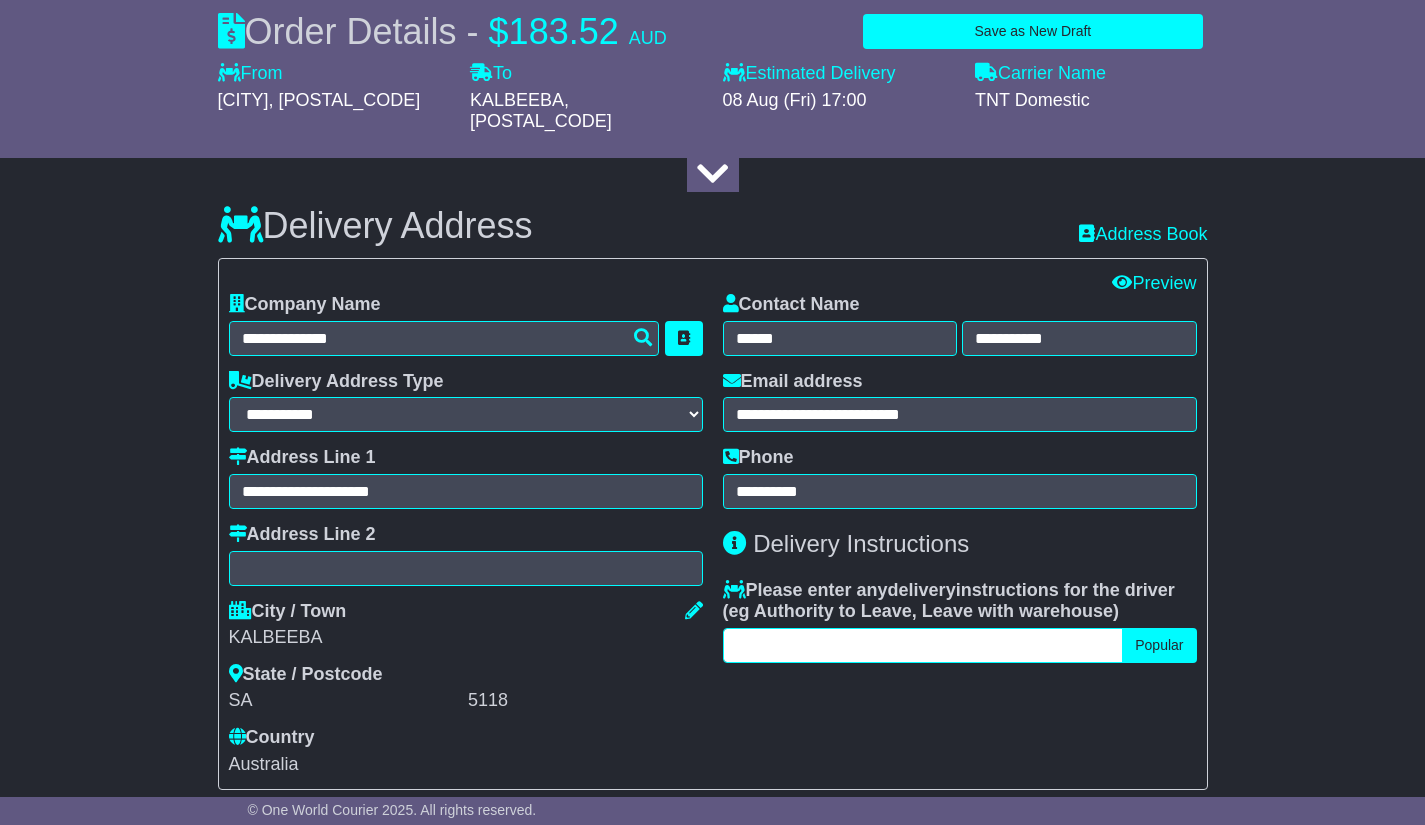 click at bounding box center [923, 645] 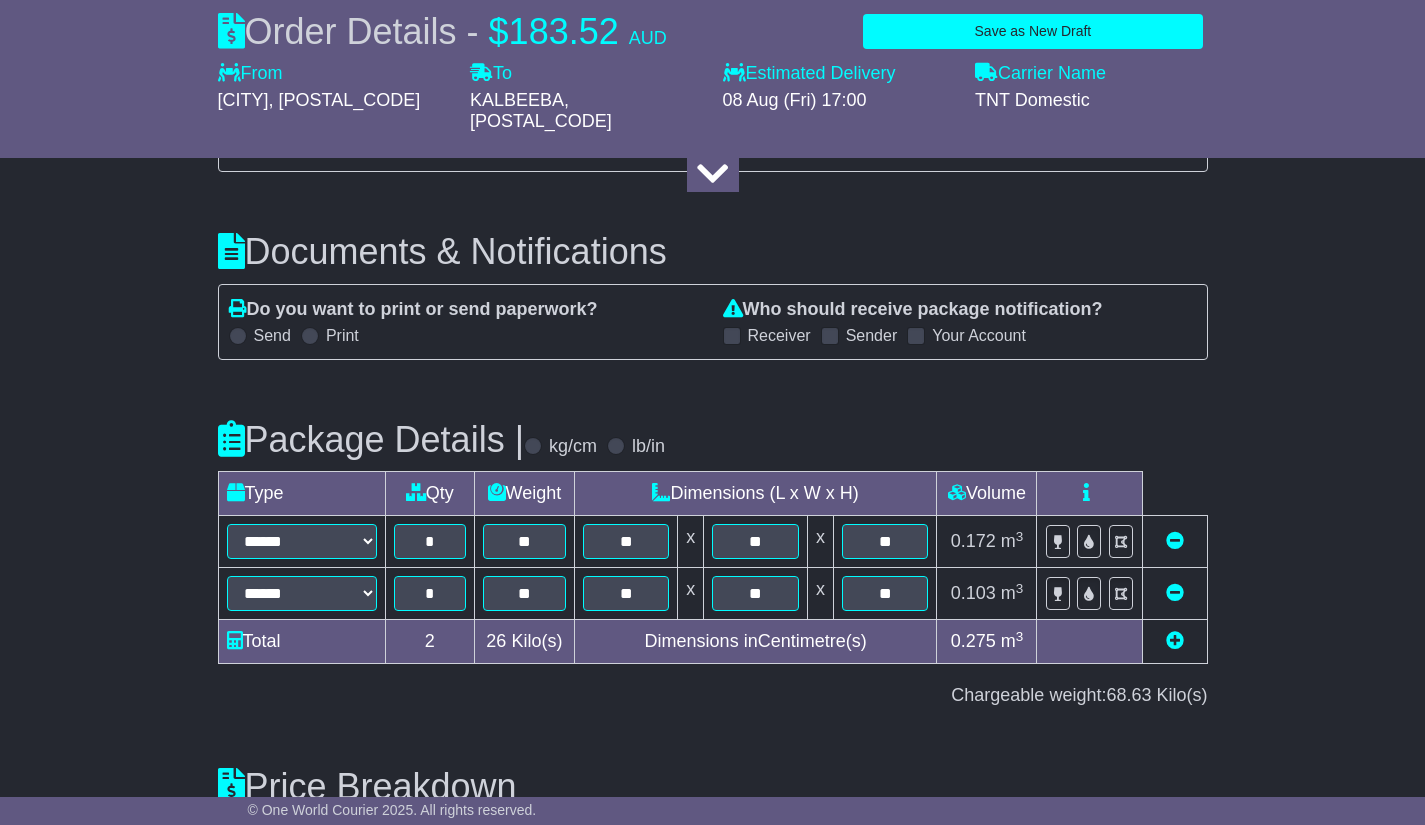 scroll, scrollTop: 2069, scrollLeft: 0, axis: vertical 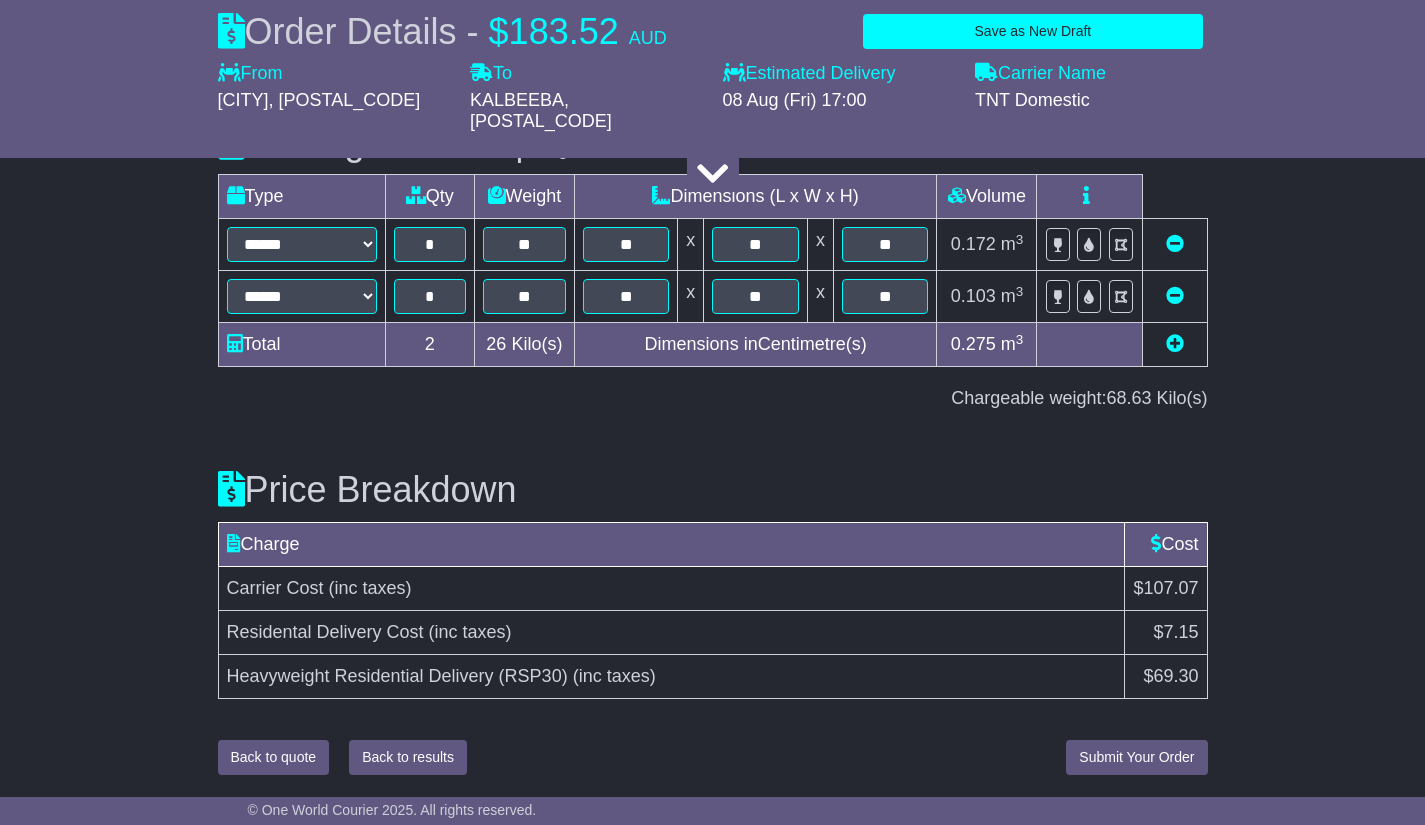 type on "**********" 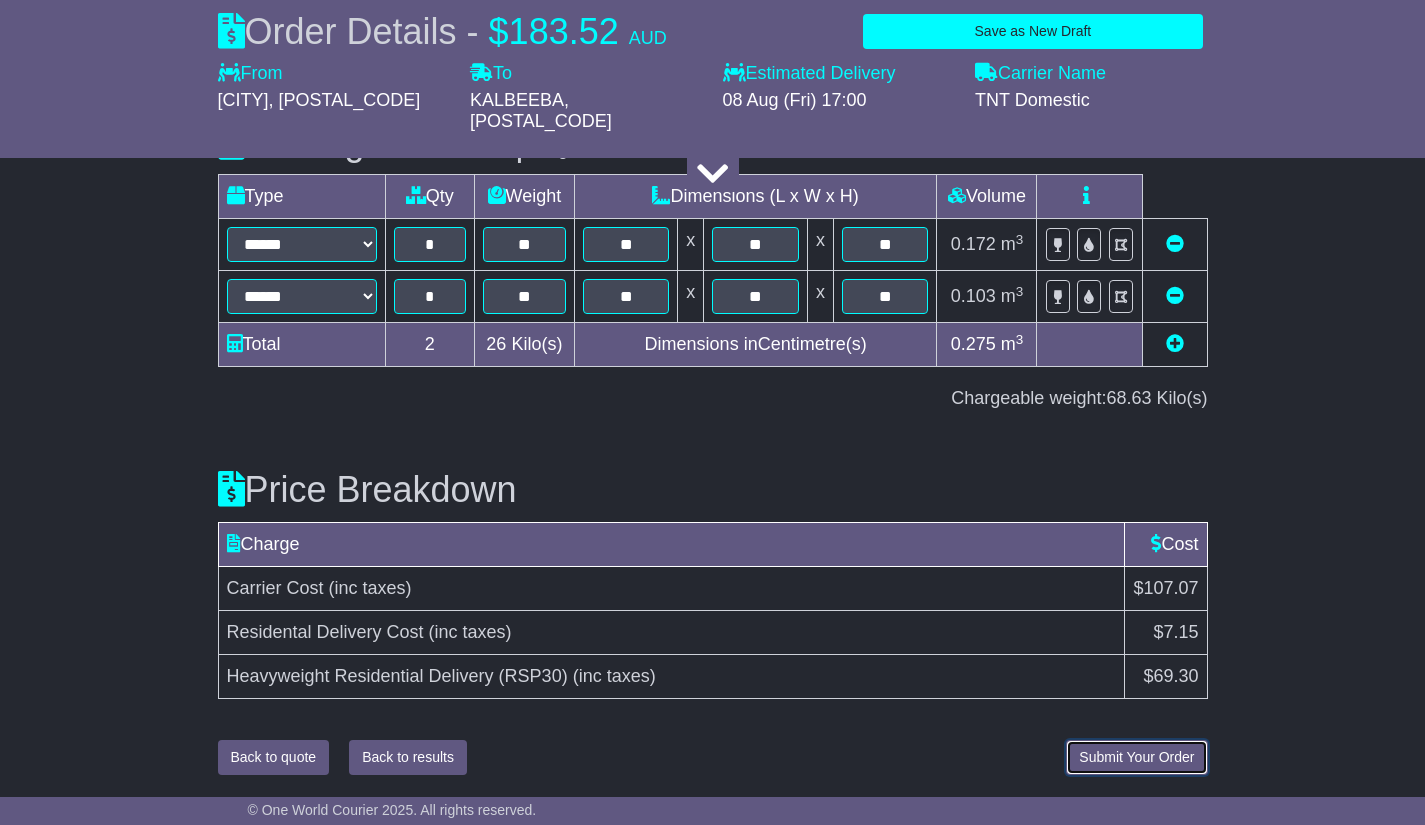 click on "Submit Your Order" at bounding box center (1136, 757) 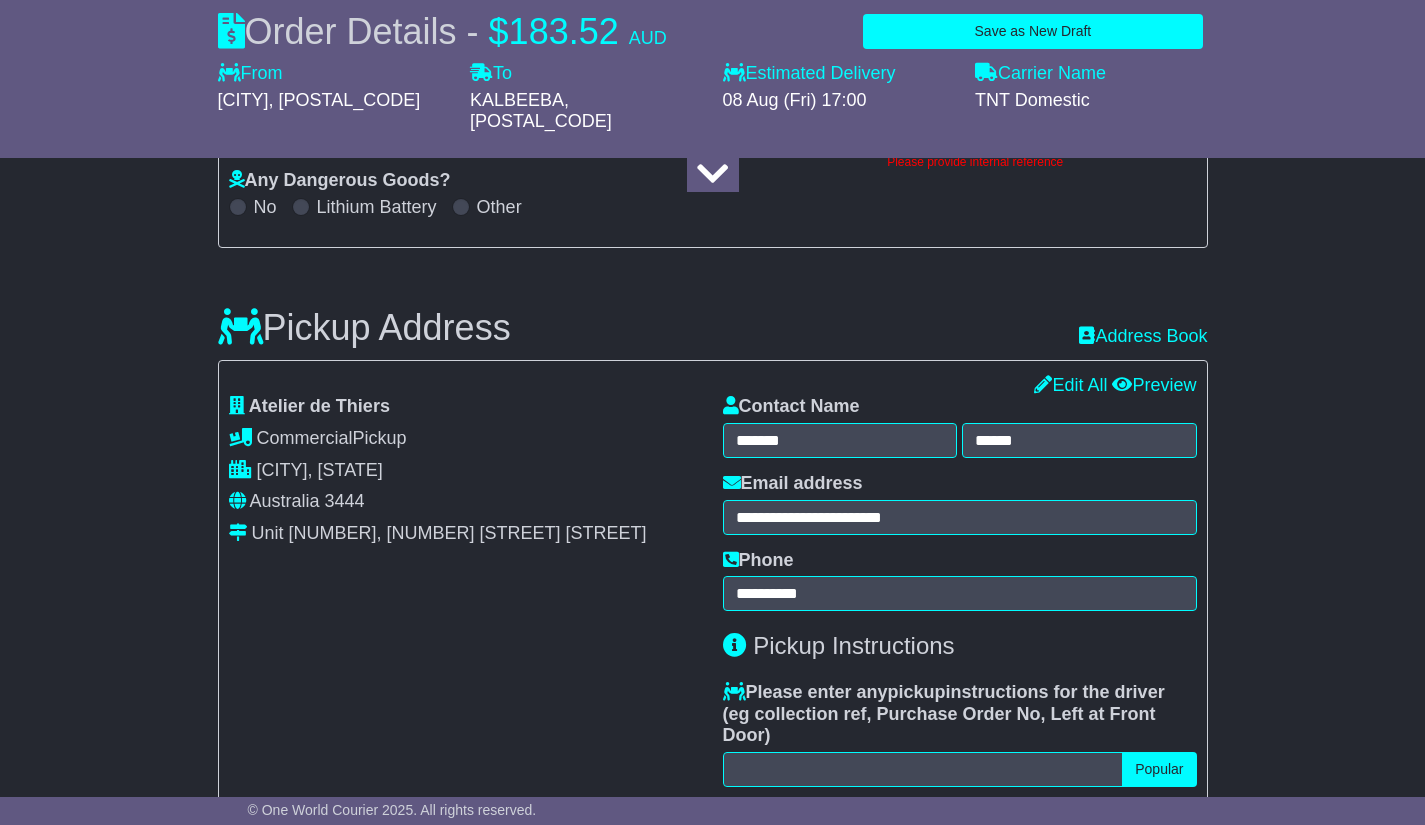 scroll, scrollTop: 313, scrollLeft: 0, axis: vertical 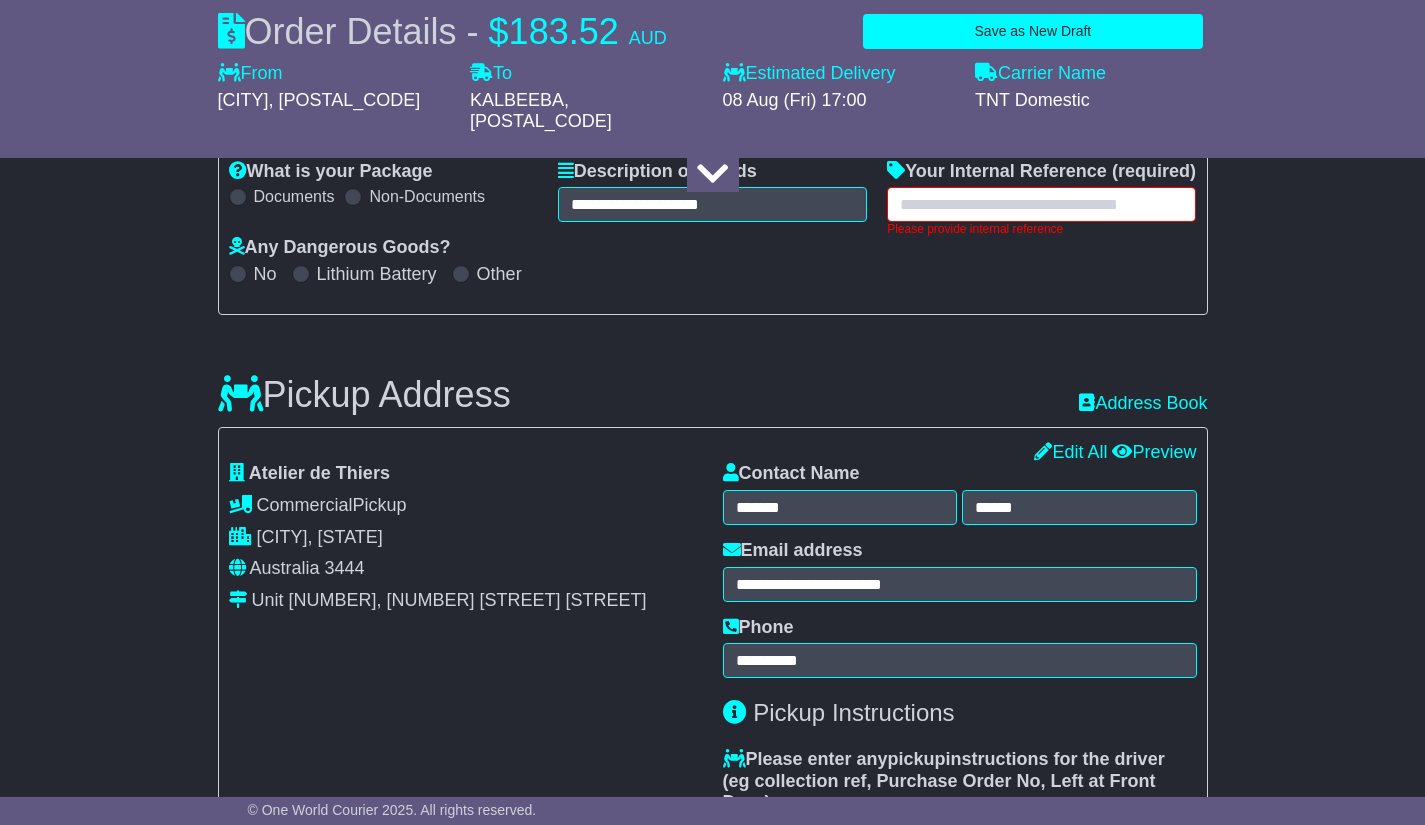 click at bounding box center (1041, 204) 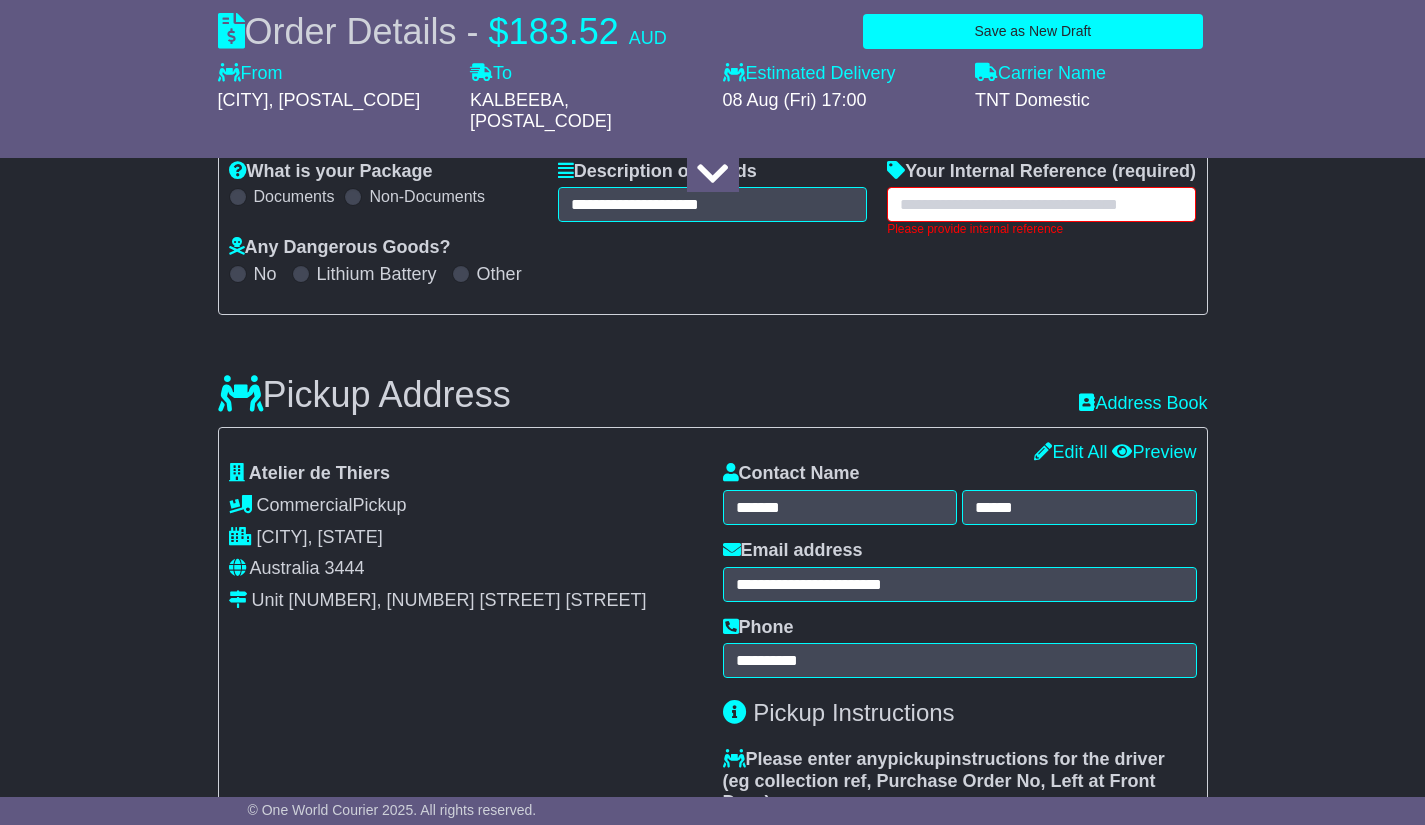 paste on "*********" 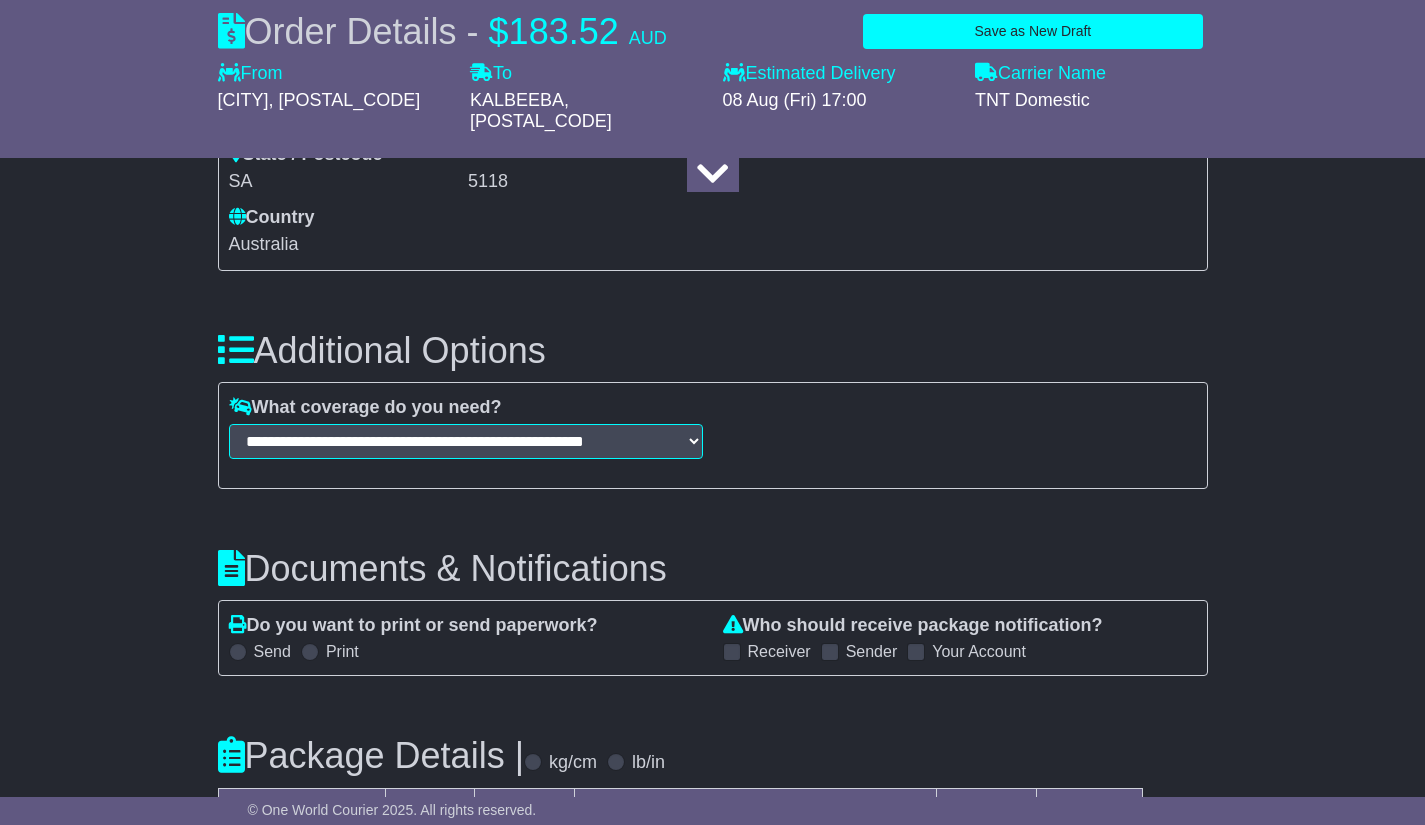 scroll, scrollTop: 2375, scrollLeft: 0, axis: vertical 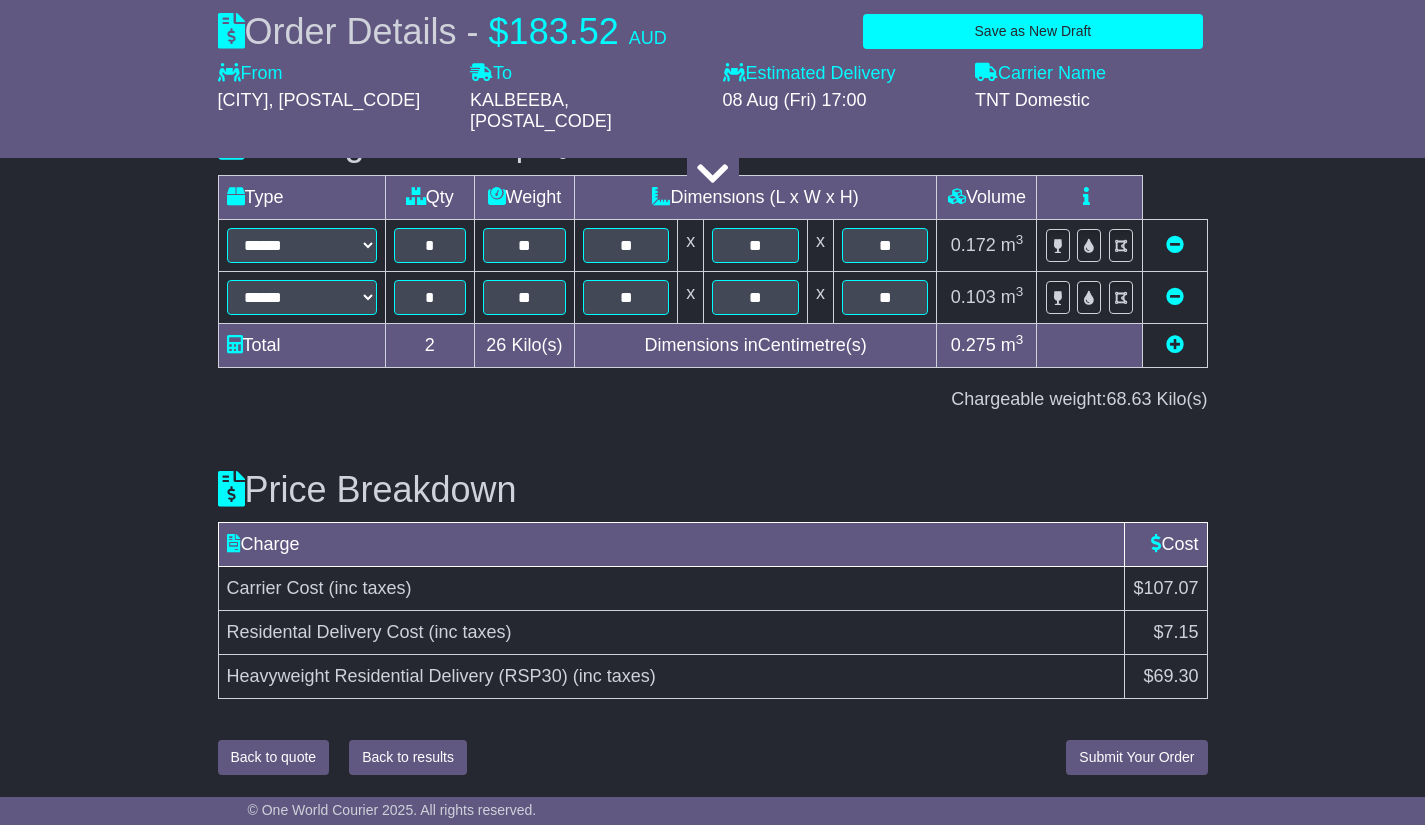 type on "*********" 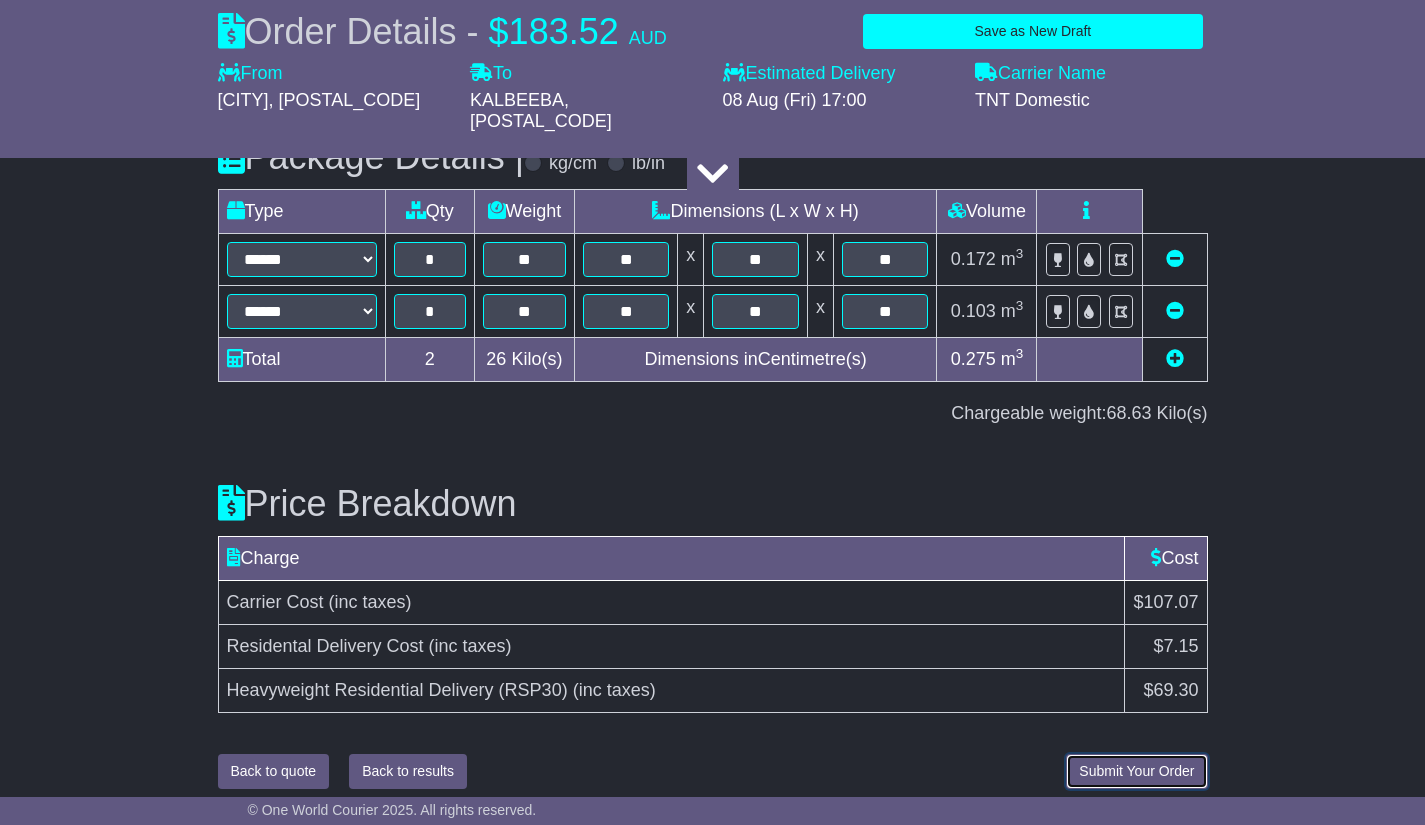 click on "Submit Your Order" at bounding box center (1136, 771) 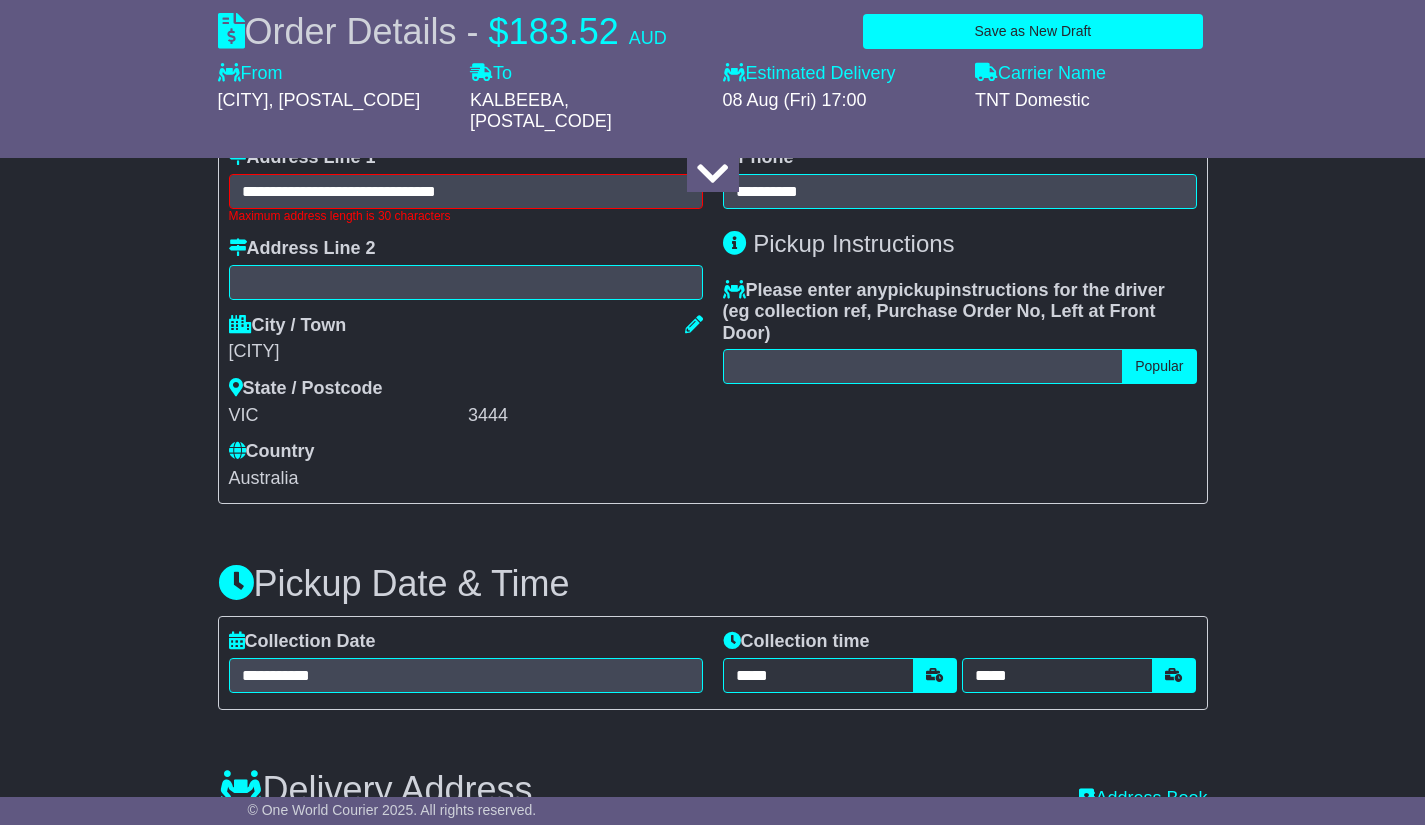 scroll, scrollTop: 756, scrollLeft: 0, axis: vertical 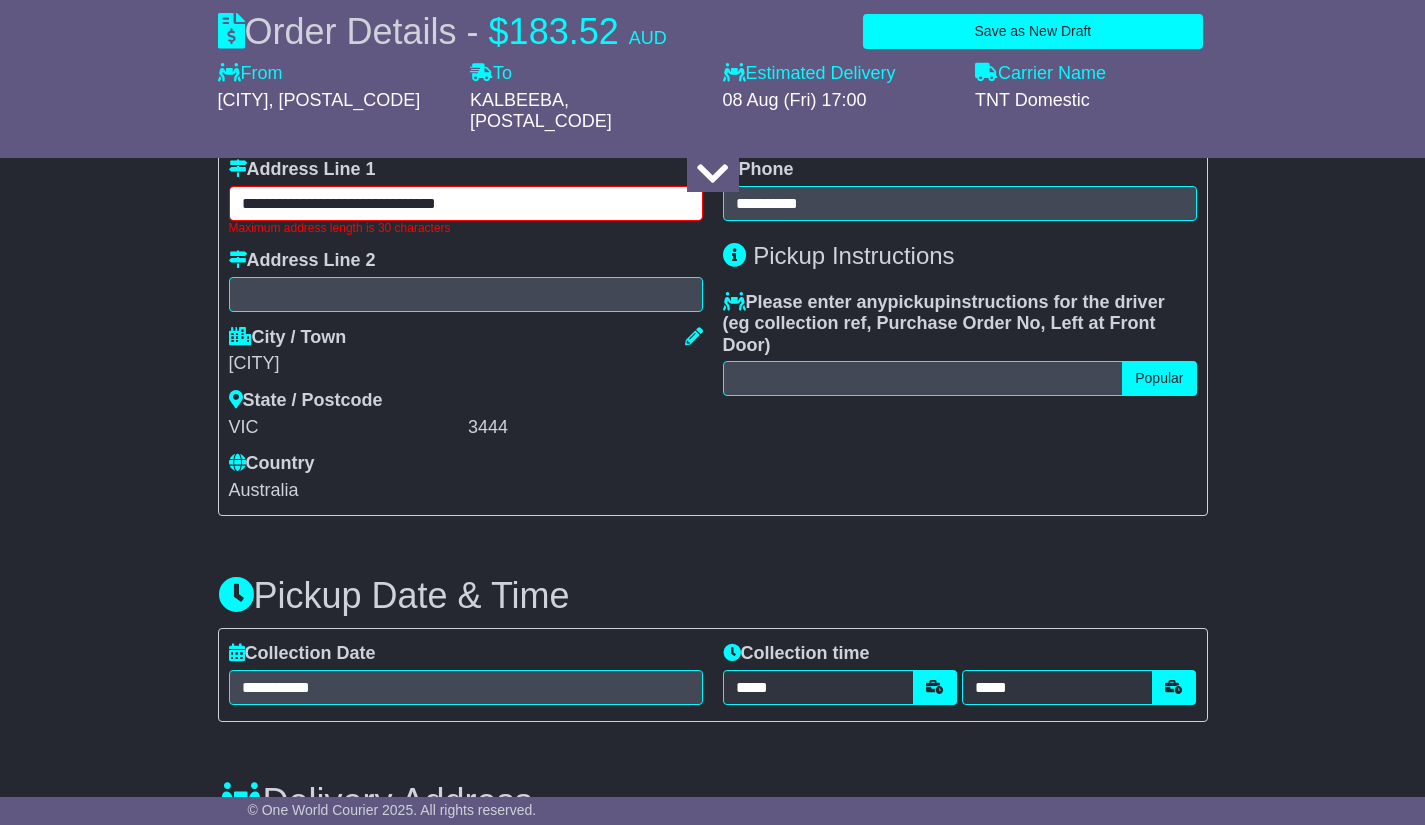 drag, startPoint x: 507, startPoint y: 209, endPoint x: 294, endPoint y: 196, distance: 213.39635 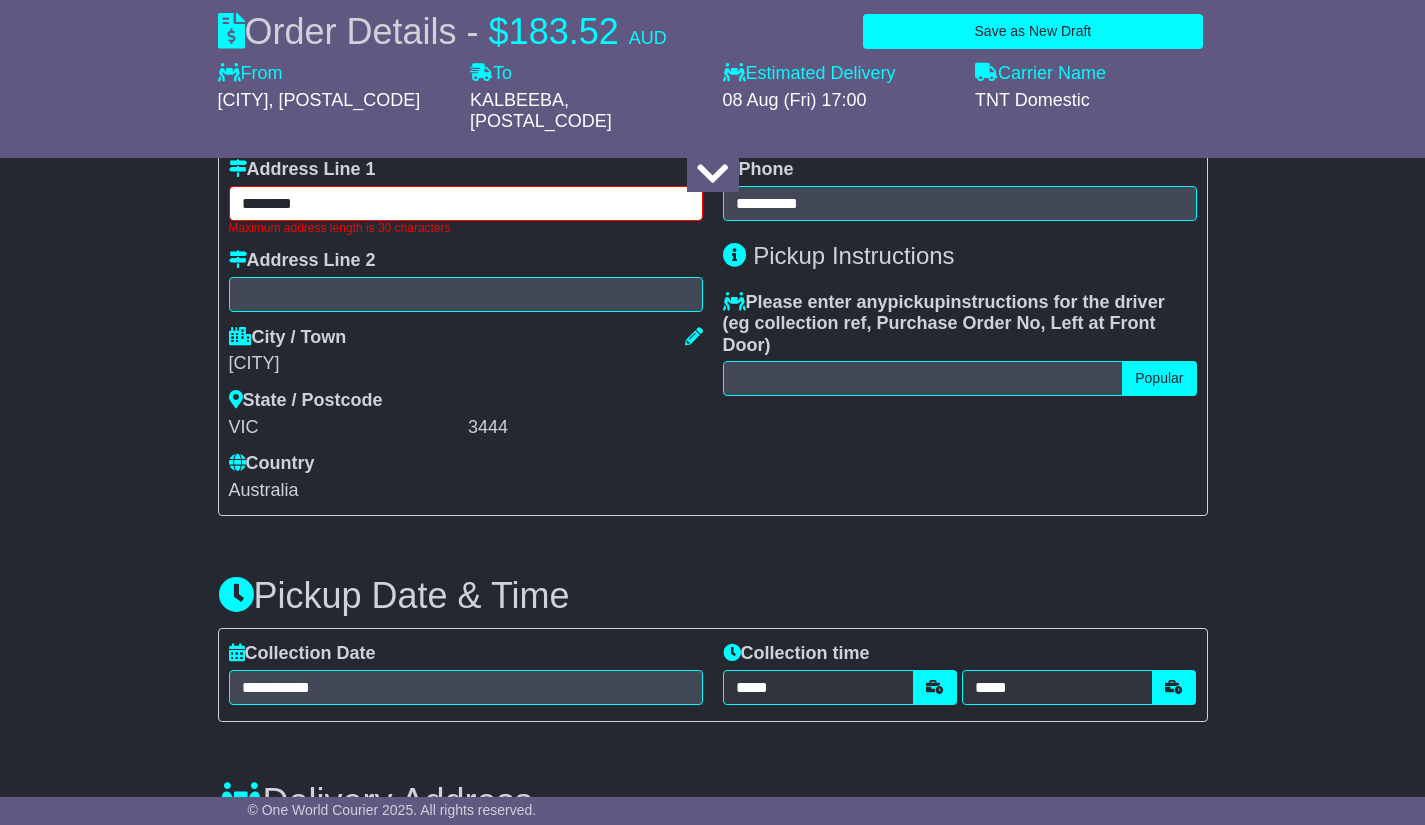 type on "*******" 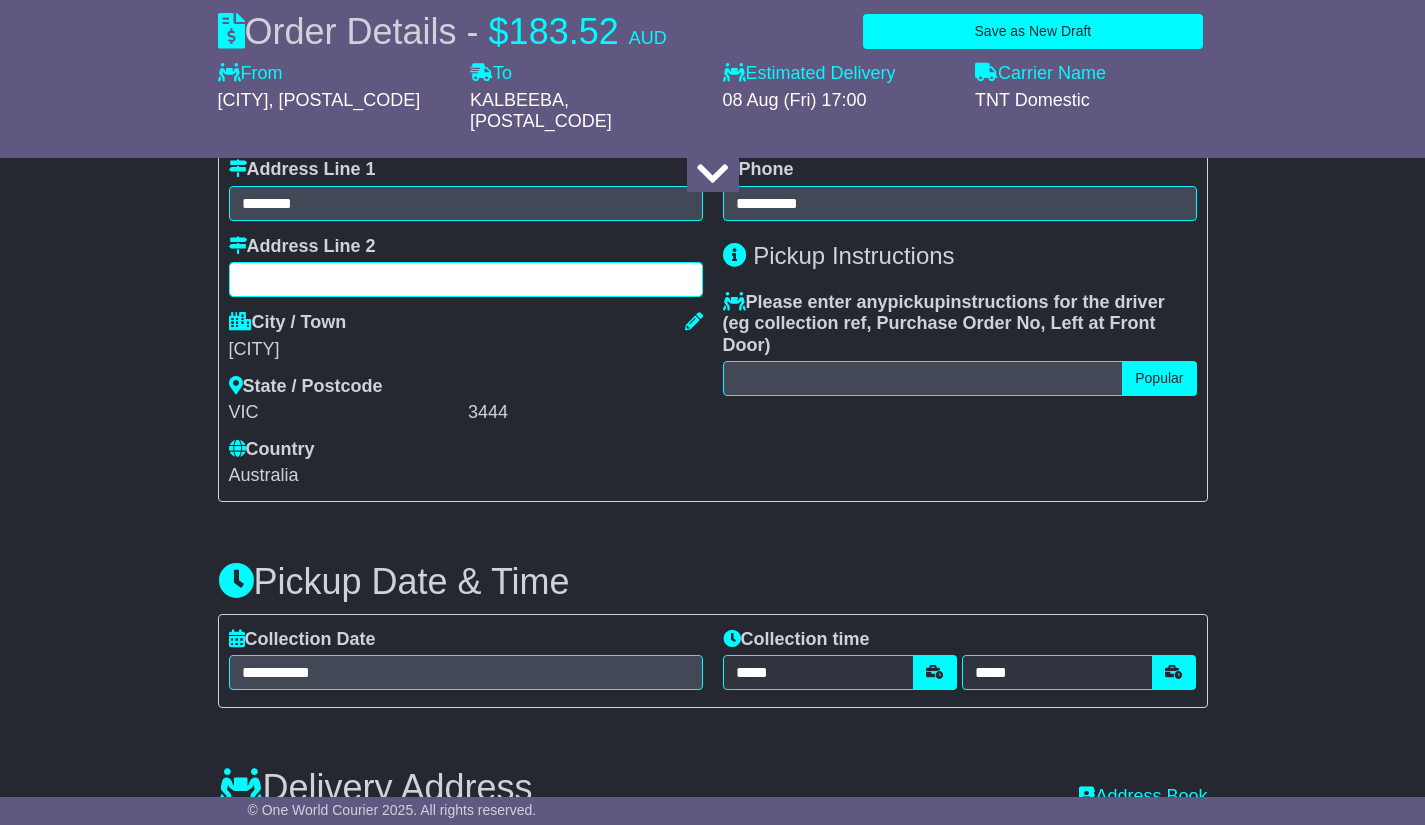 click on "**********" at bounding box center (466, 246) 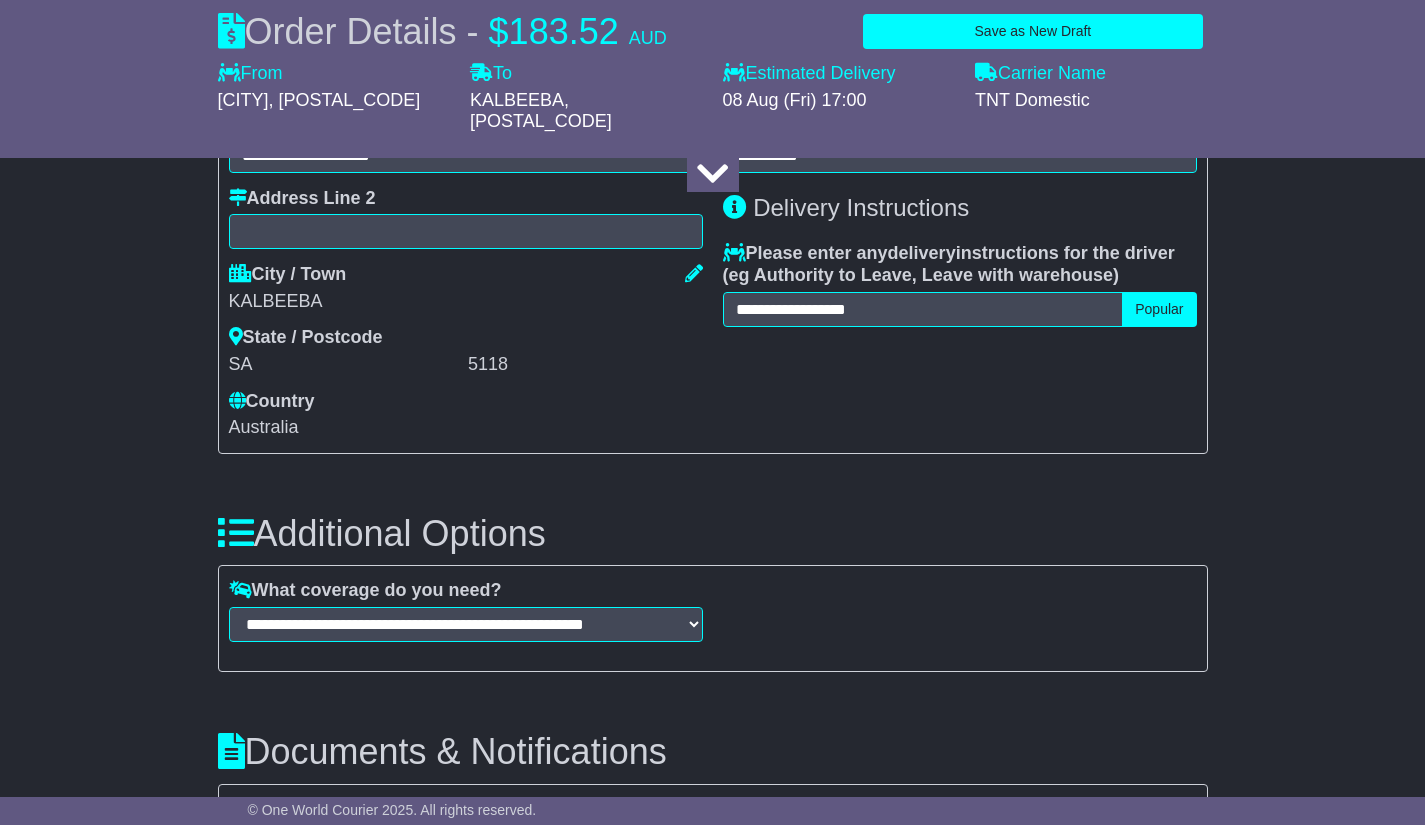 scroll, scrollTop: 2414, scrollLeft: 0, axis: vertical 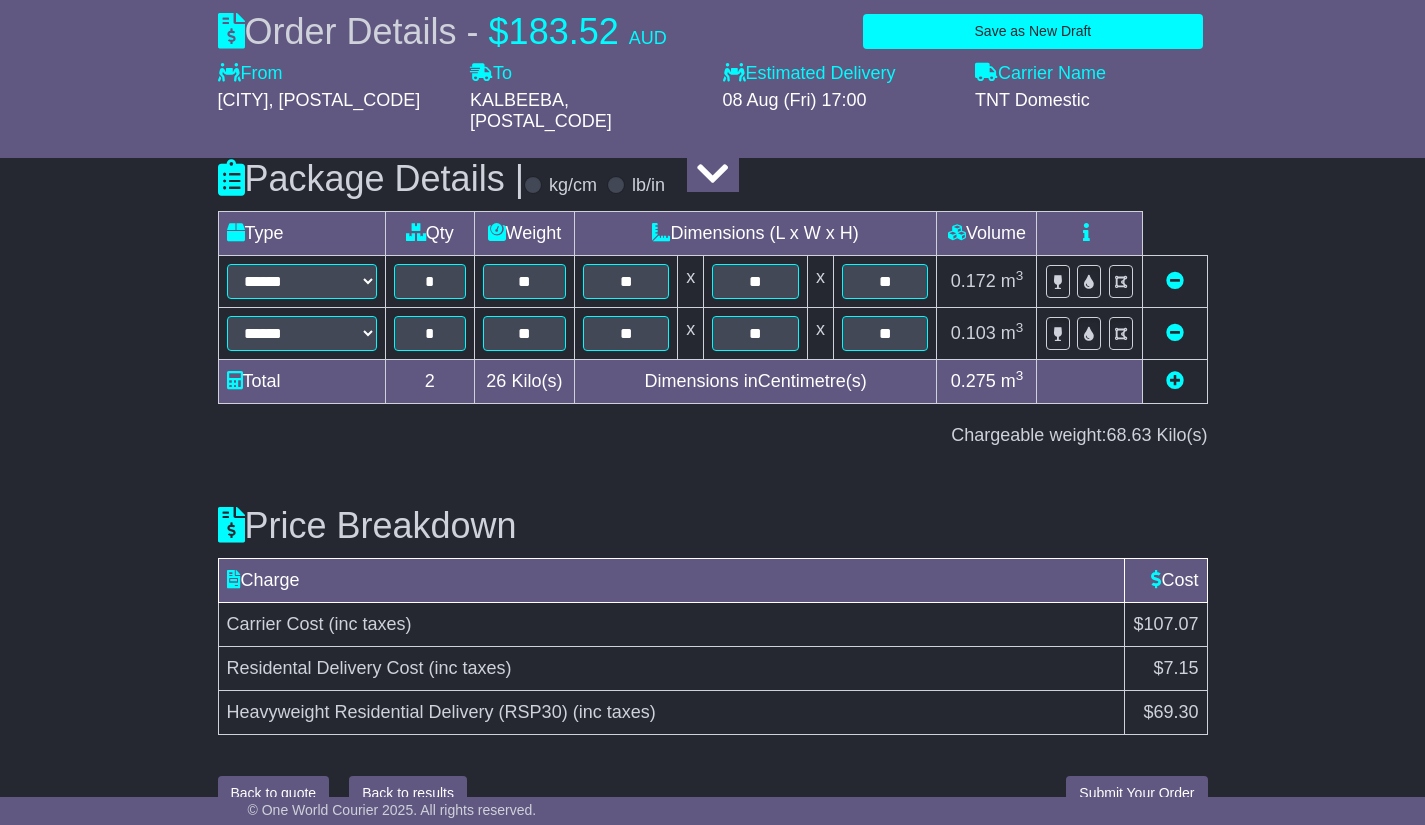 type on "**********" 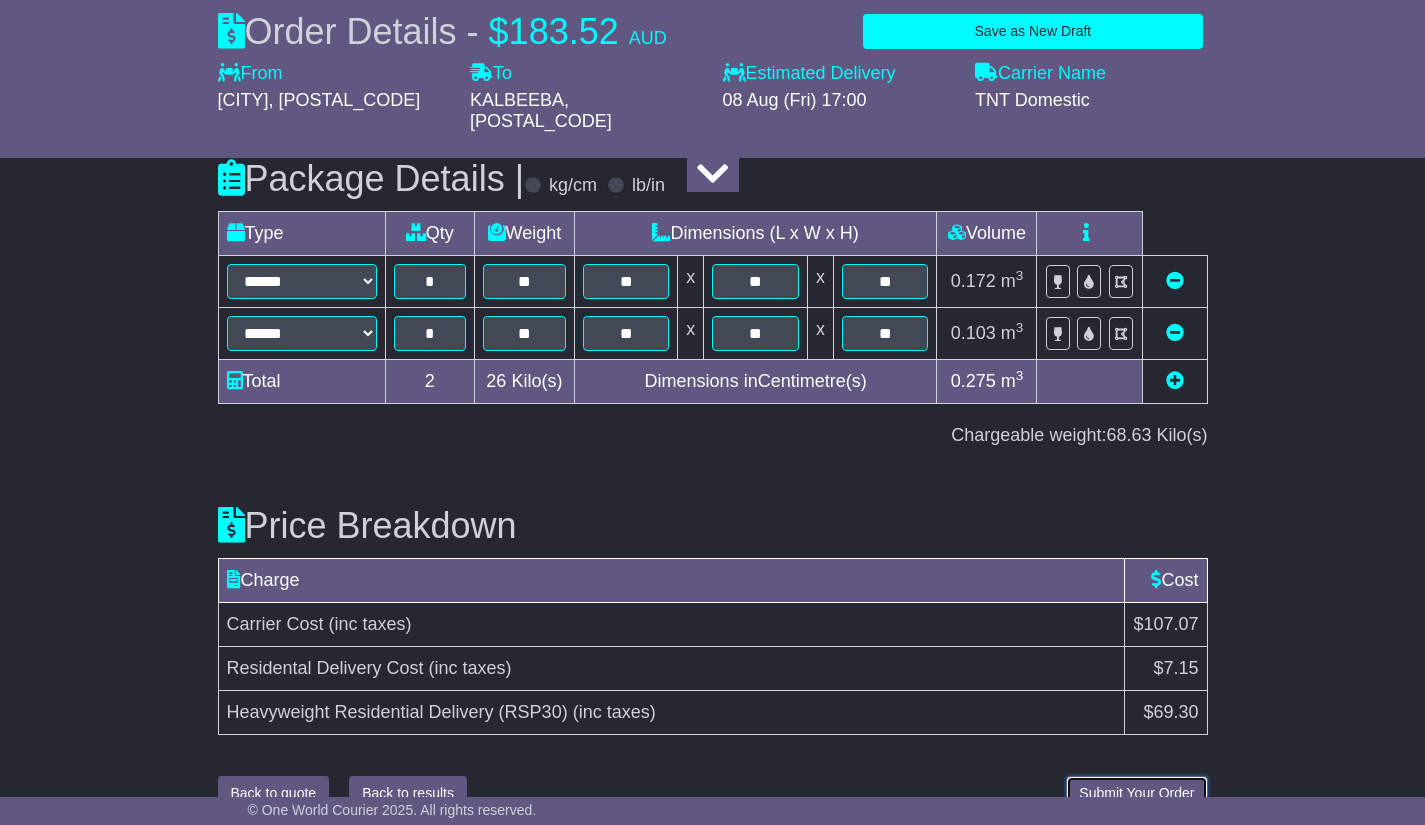 click on "Submit Your Order" at bounding box center (1136, 793) 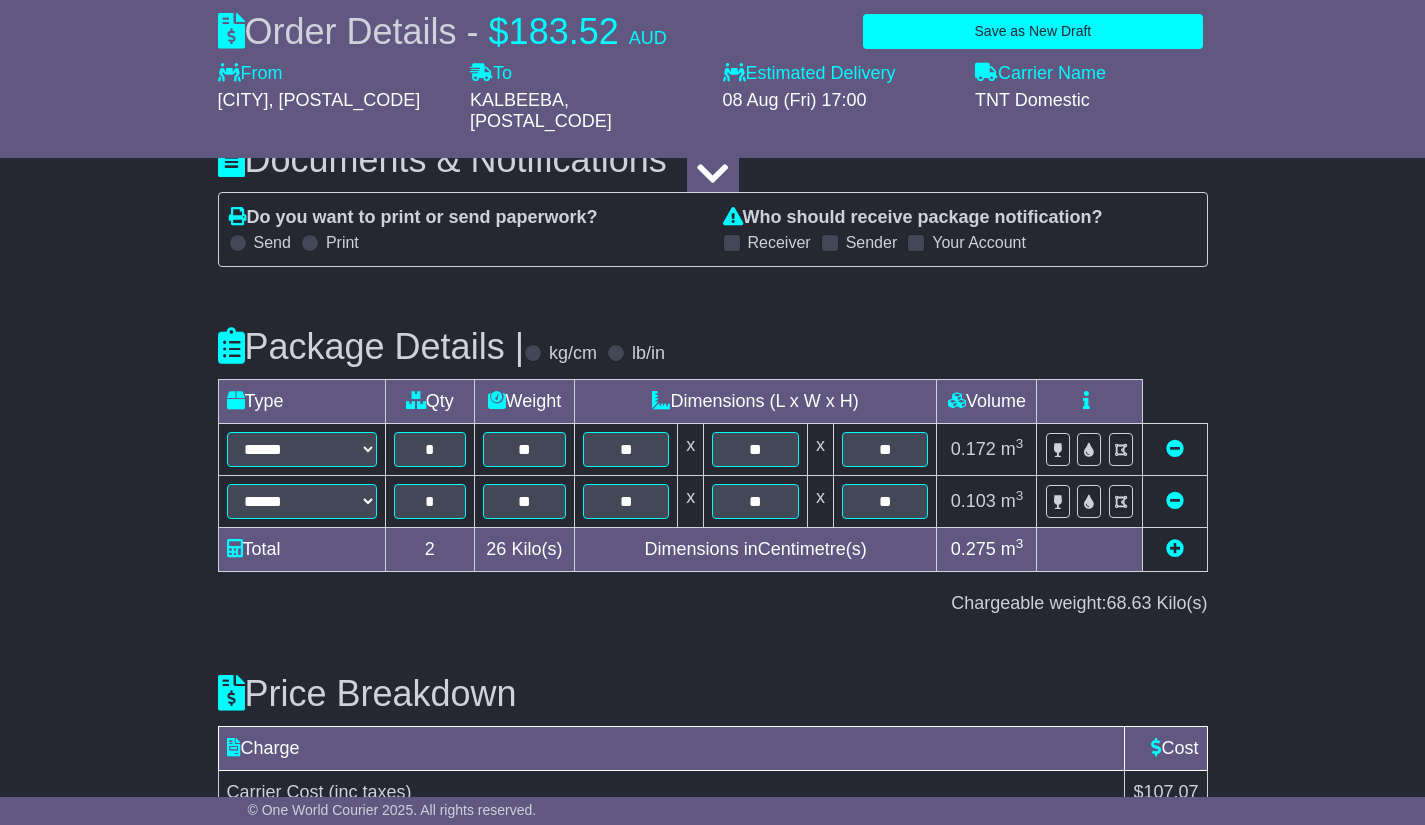scroll, scrollTop: 2414, scrollLeft: 0, axis: vertical 